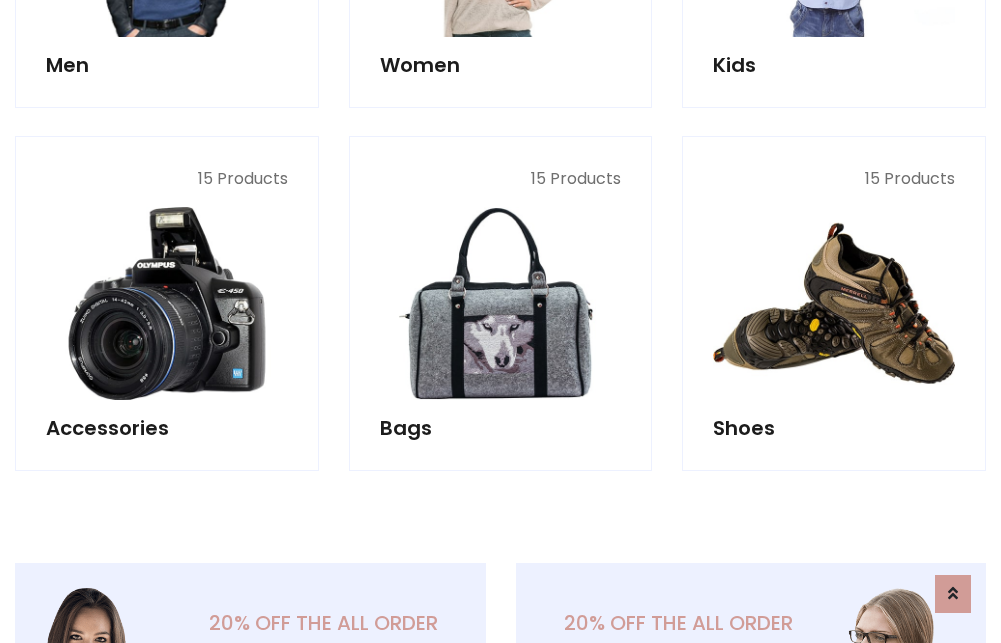 scroll, scrollTop: 853, scrollLeft: 0, axis: vertical 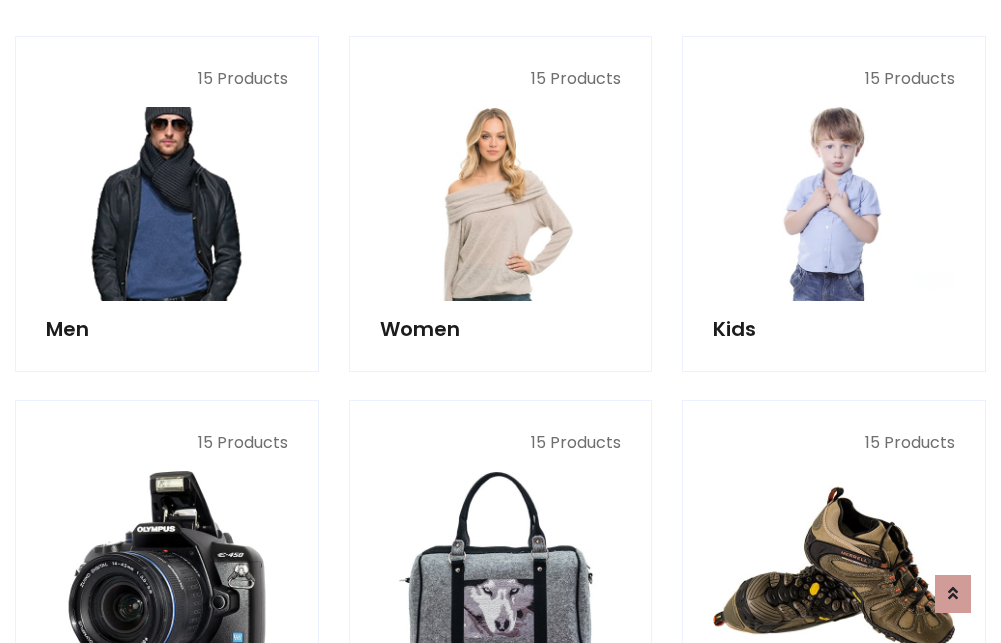 click at bounding box center [167, 204] 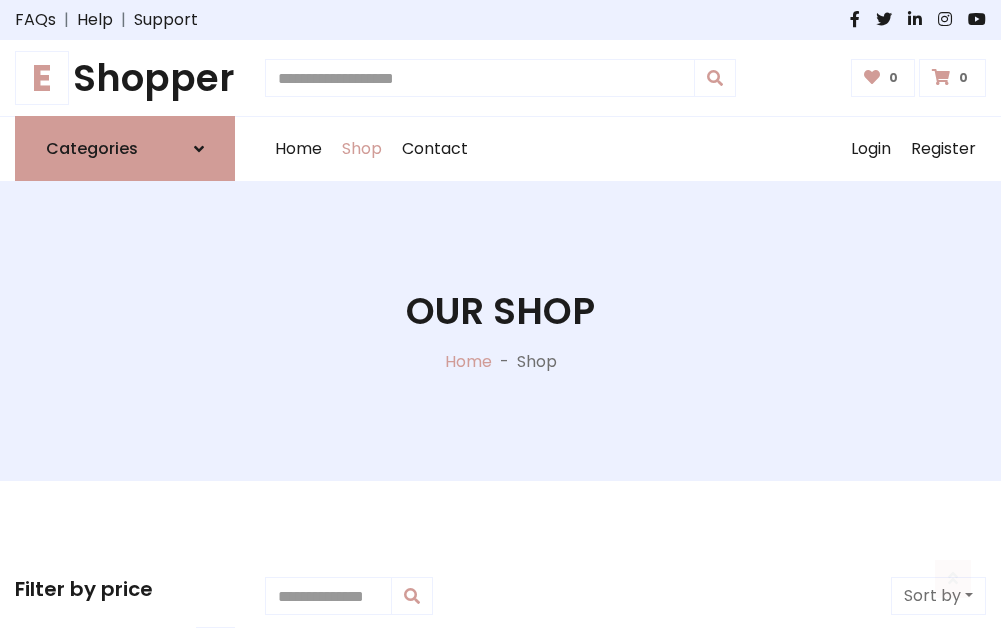 scroll, scrollTop: 807, scrollLeft: 0, axis: vertical 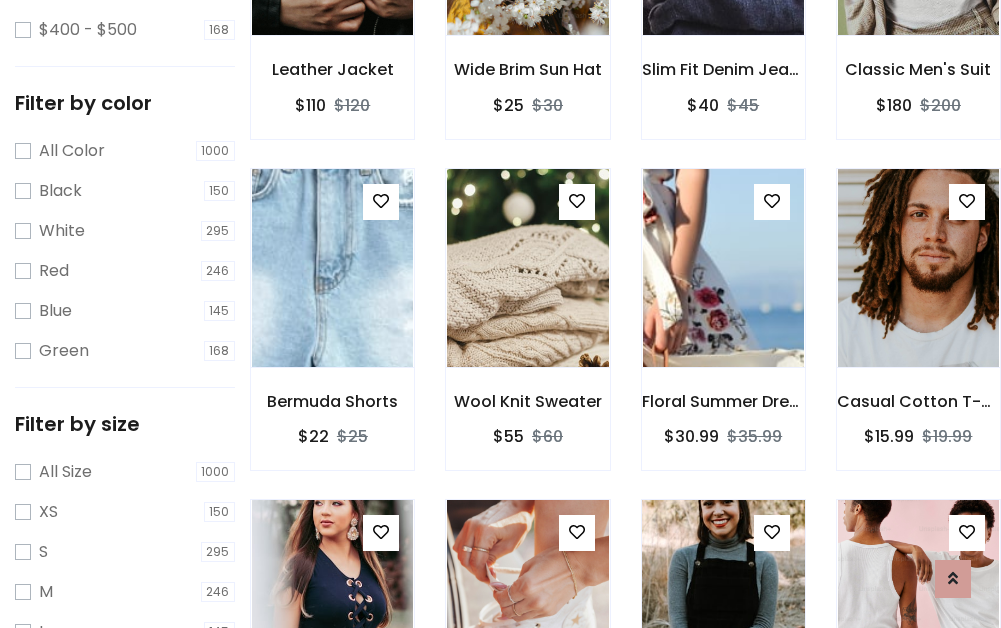 click at bounding box center (723, 599) 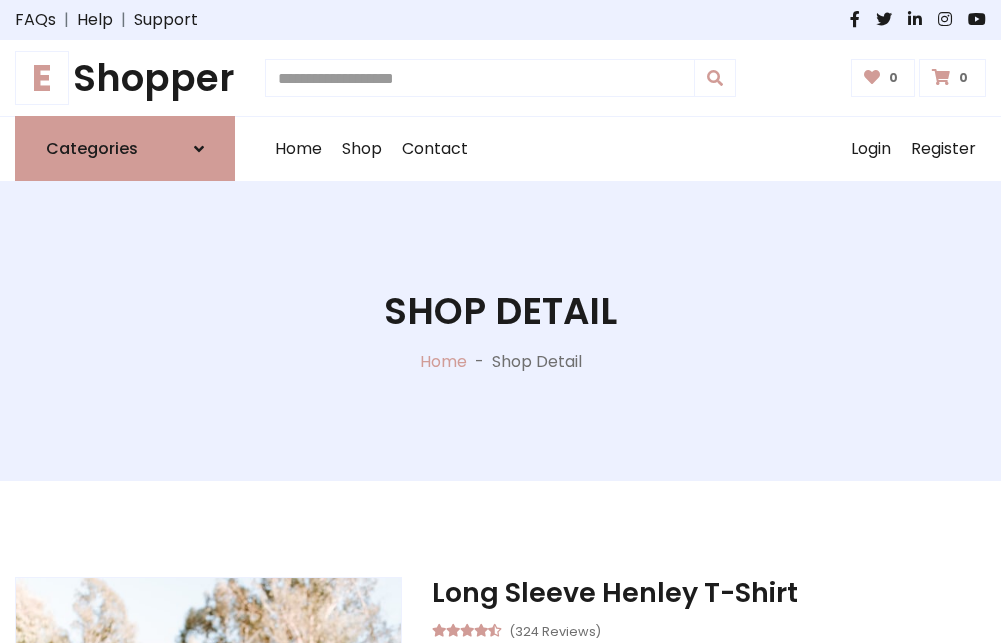 scroll, scrollTop: 0, scrollLeft: 0, axis: both 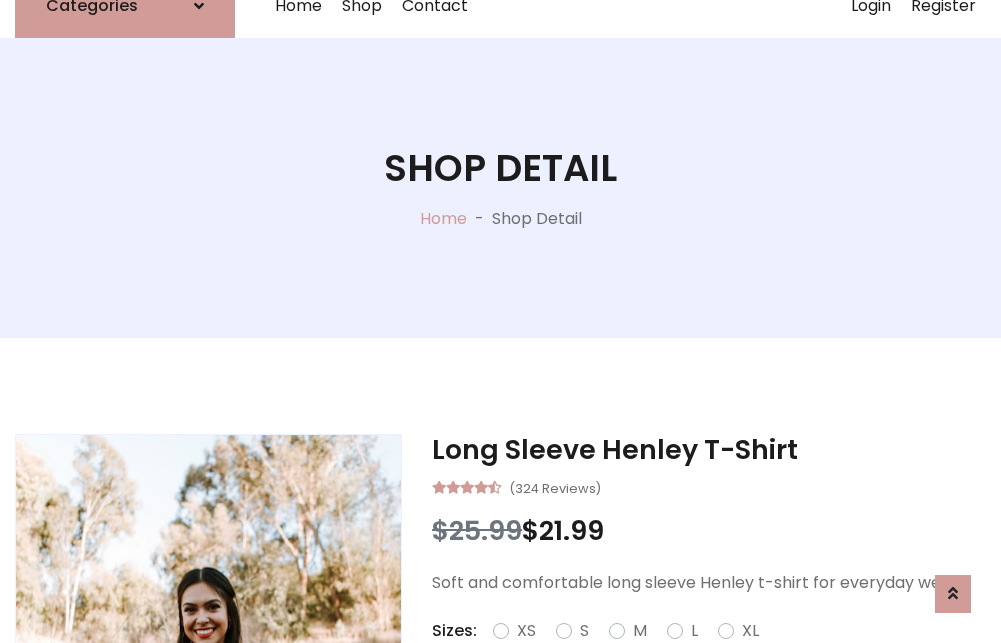 click on "Red" at bounding box center [722, 655] 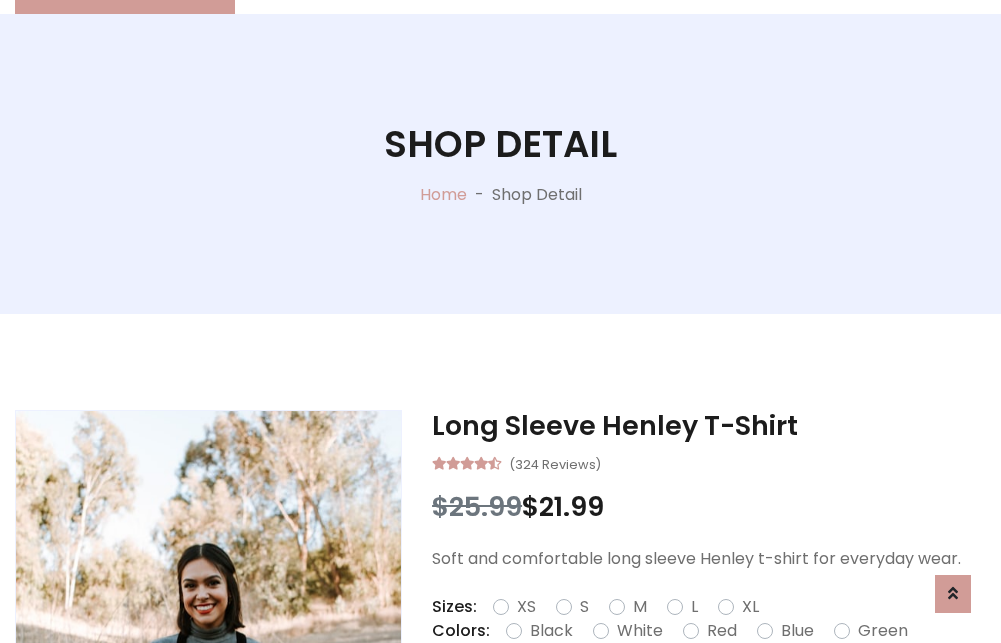 click on "Add To Cart" at bounding box center [653, 694] 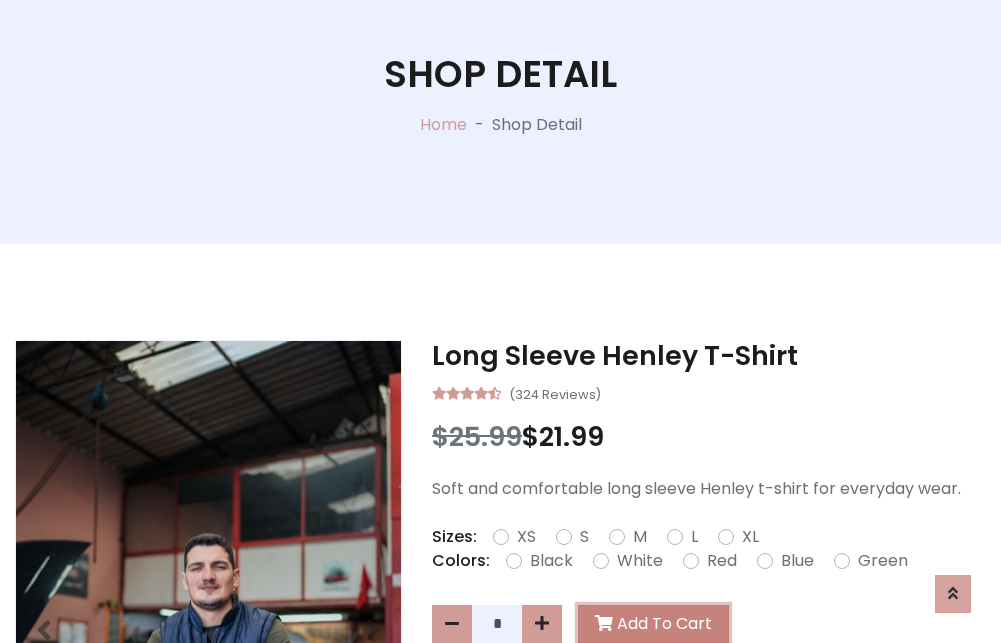scroll, scrollTop: 0, scrollLeft: 0, axis: both 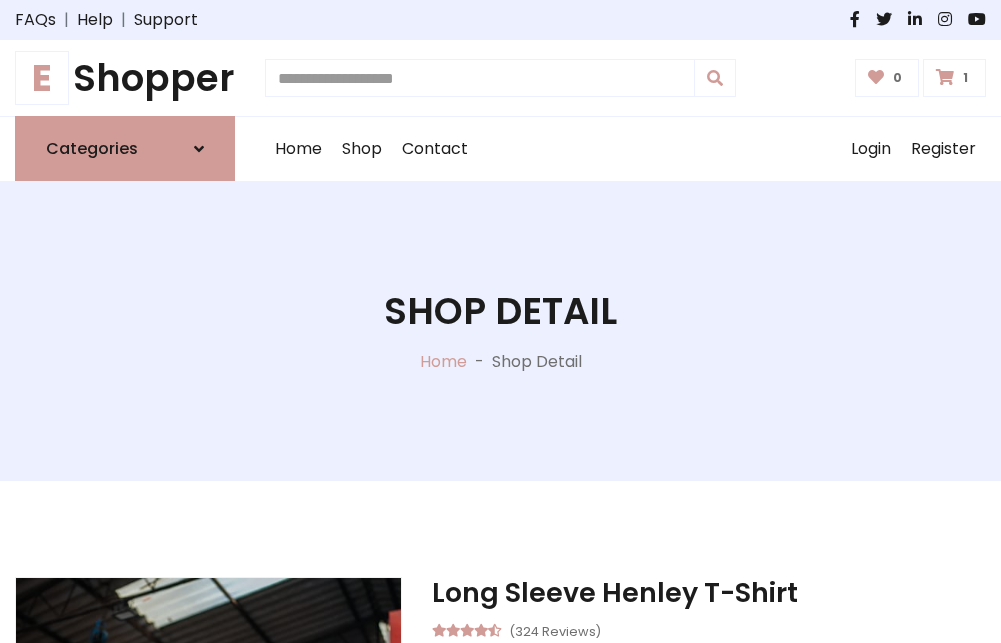 click at bounding box center (945, 77) 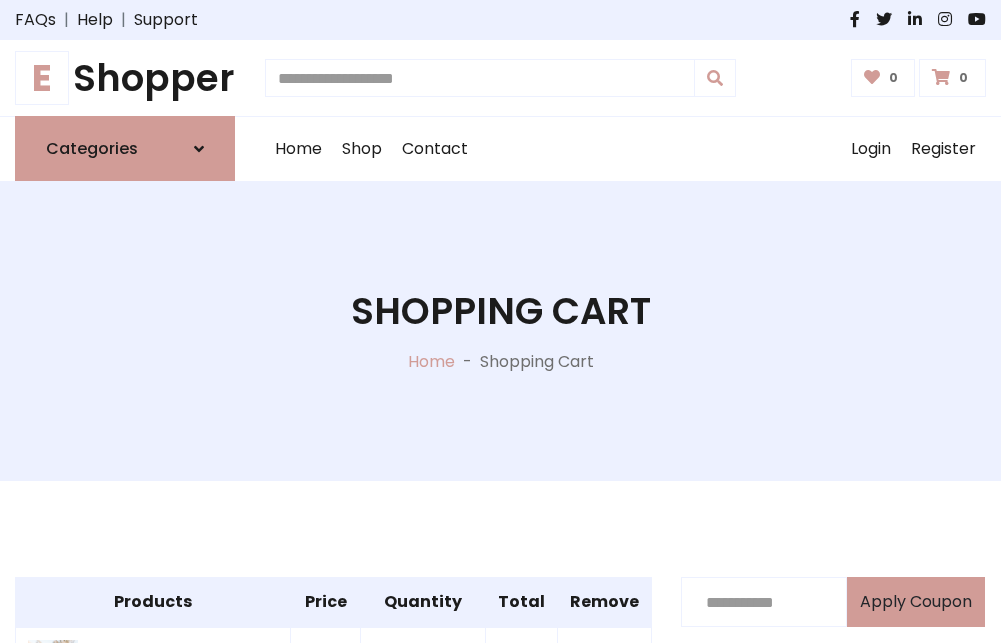 scroll, scrollTop: 474, scrollLeft: 0, axis: vertical 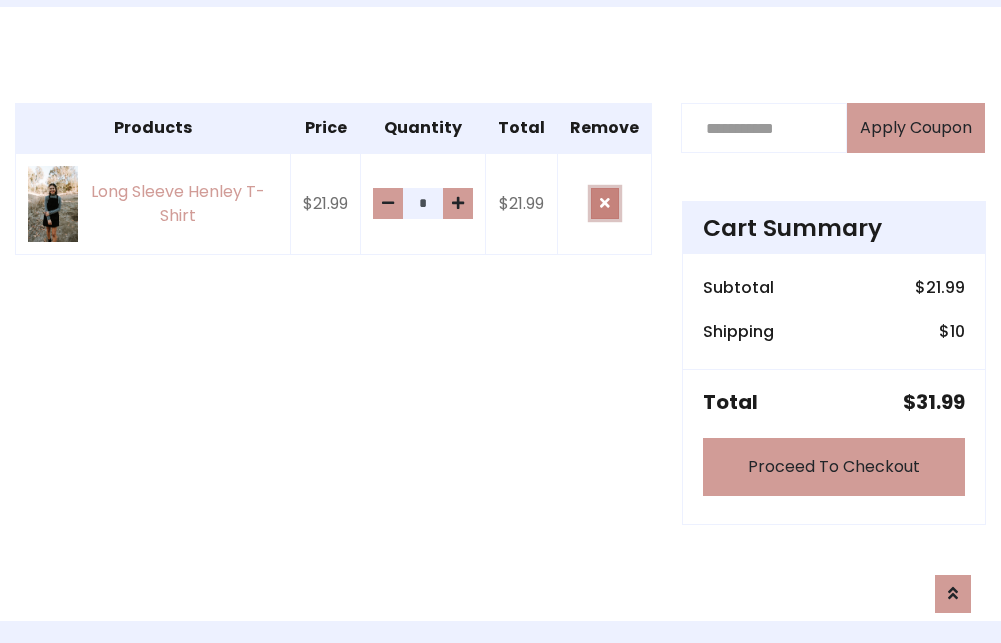 click at bounding box center (605, 203) 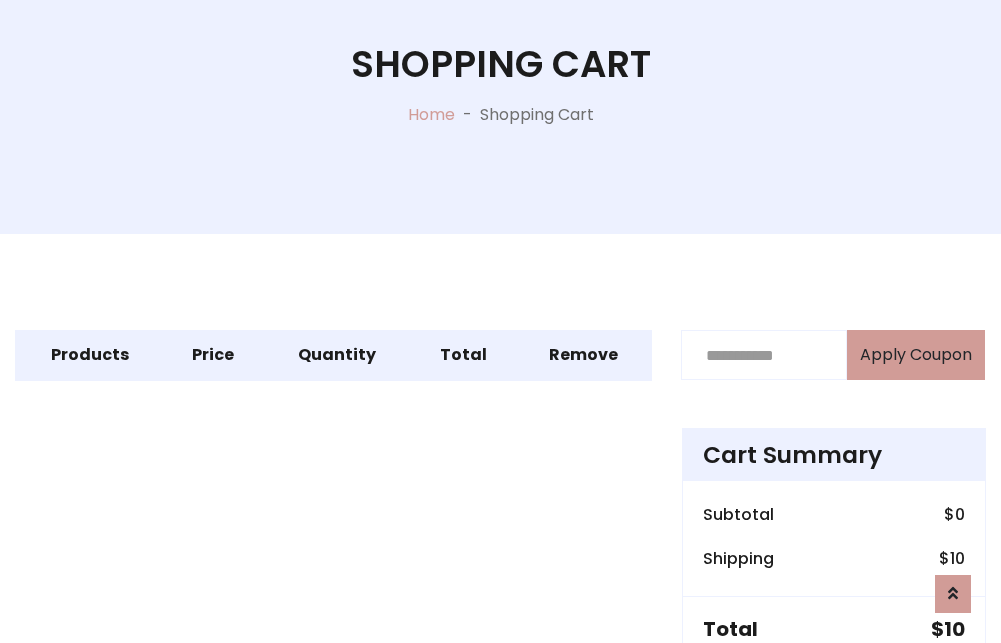 click on "Proceed To Checkout" at bounding box center (834, 694) 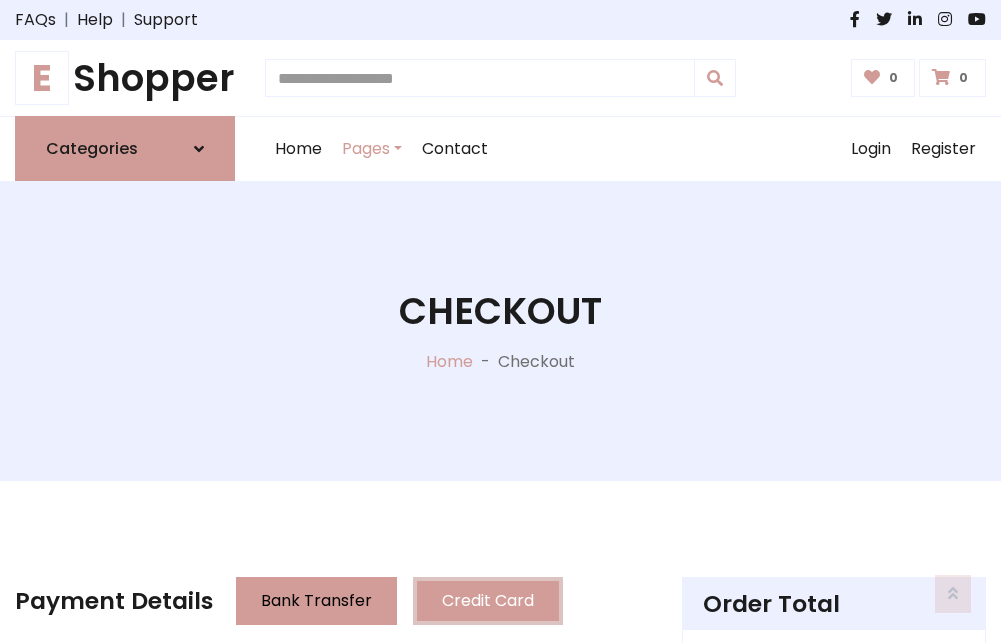 scroll, scrollTop: 137, scrollLeft: 0, axis: vertical 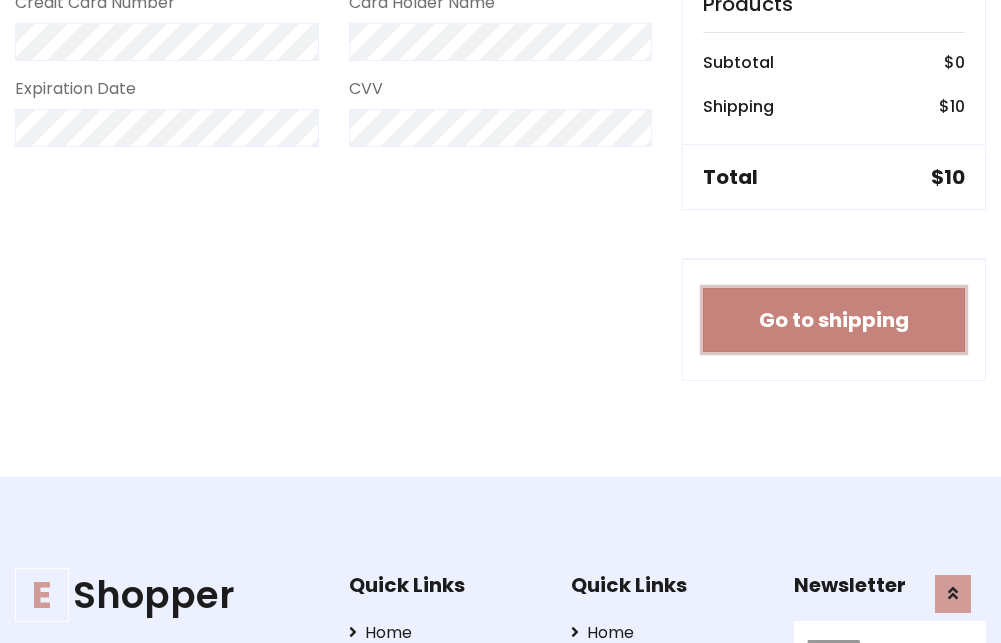 click on "Go to shipping" at bounding box center (834, 320) 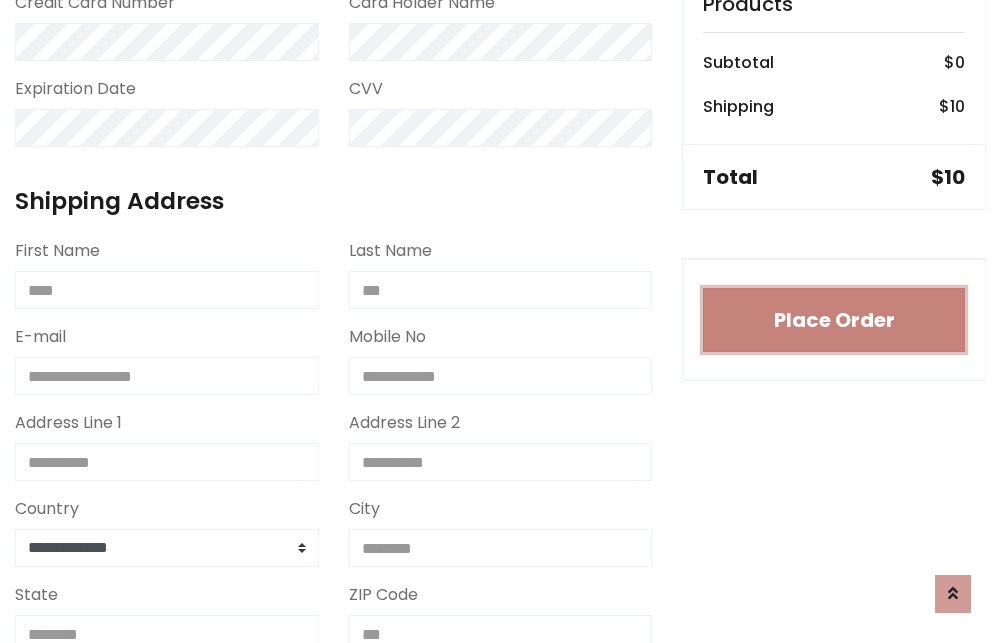 type 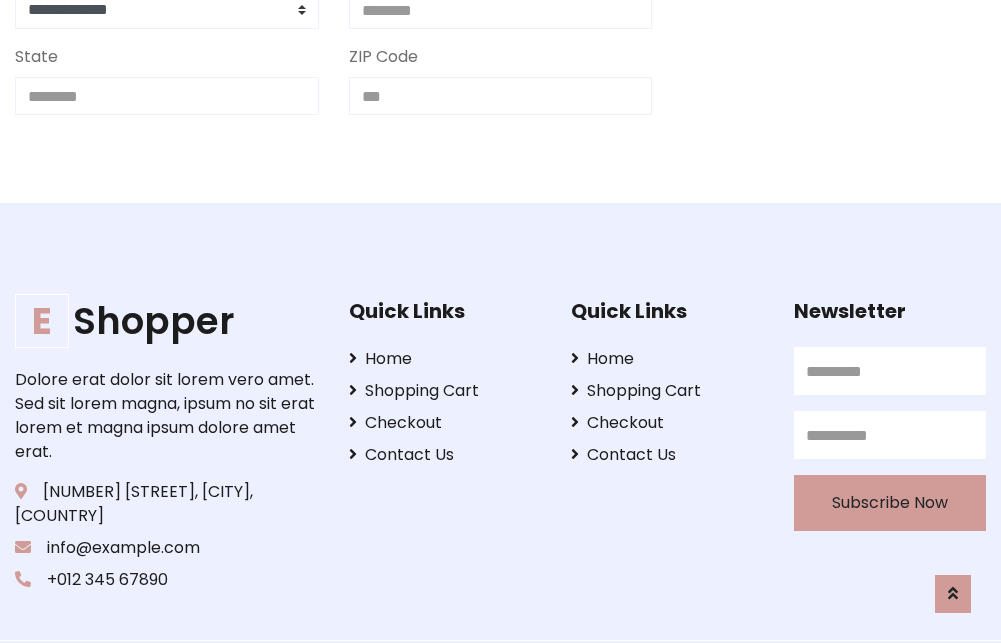 scroll, scrollTop: 713, scrollLeft: 0, axis: vertical 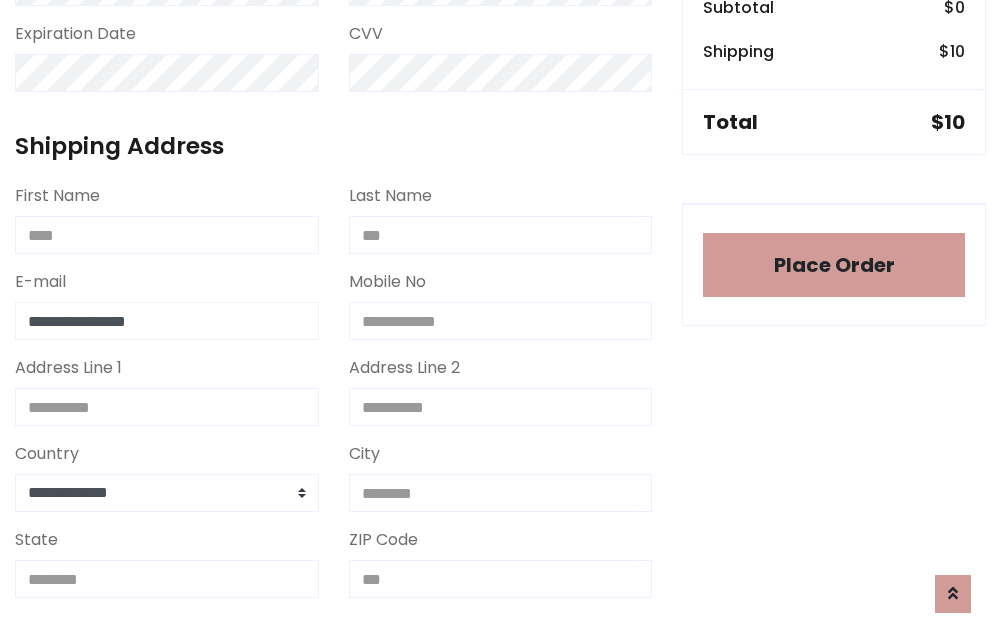 type on "**********" 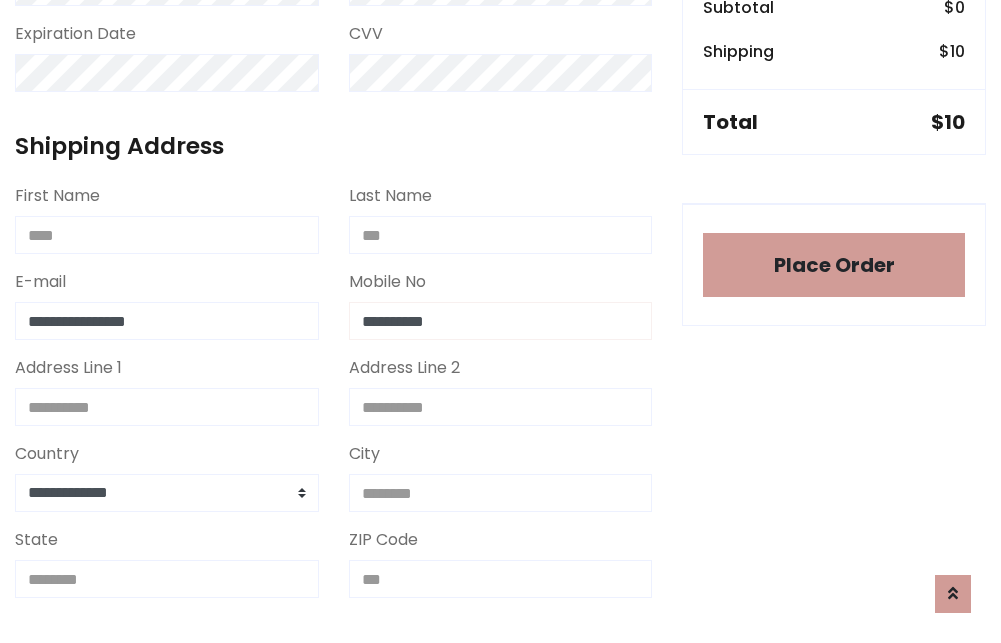 type on "**********" 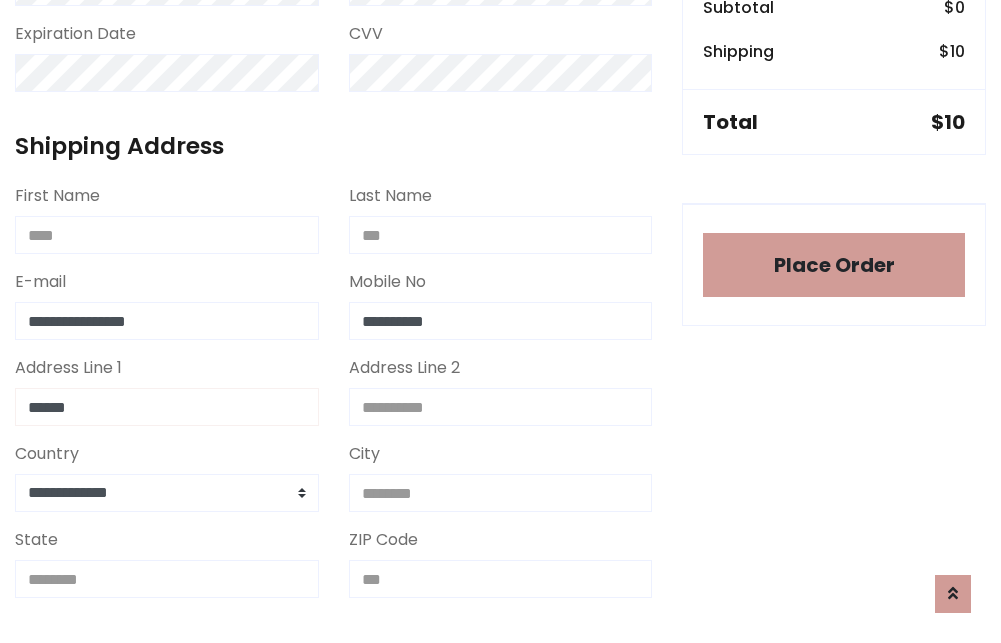 type on "******" 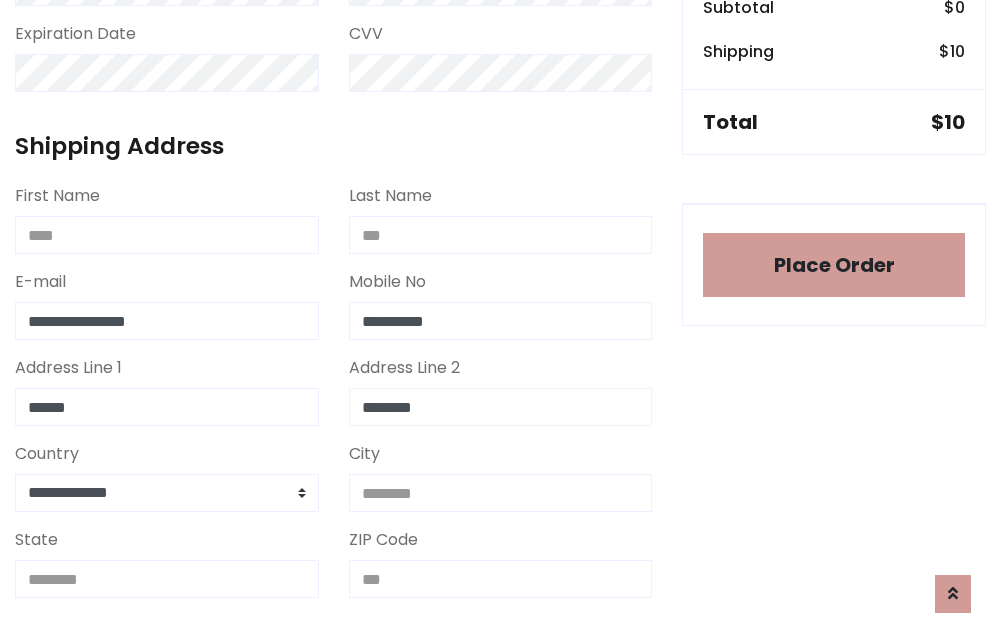 type on "********" 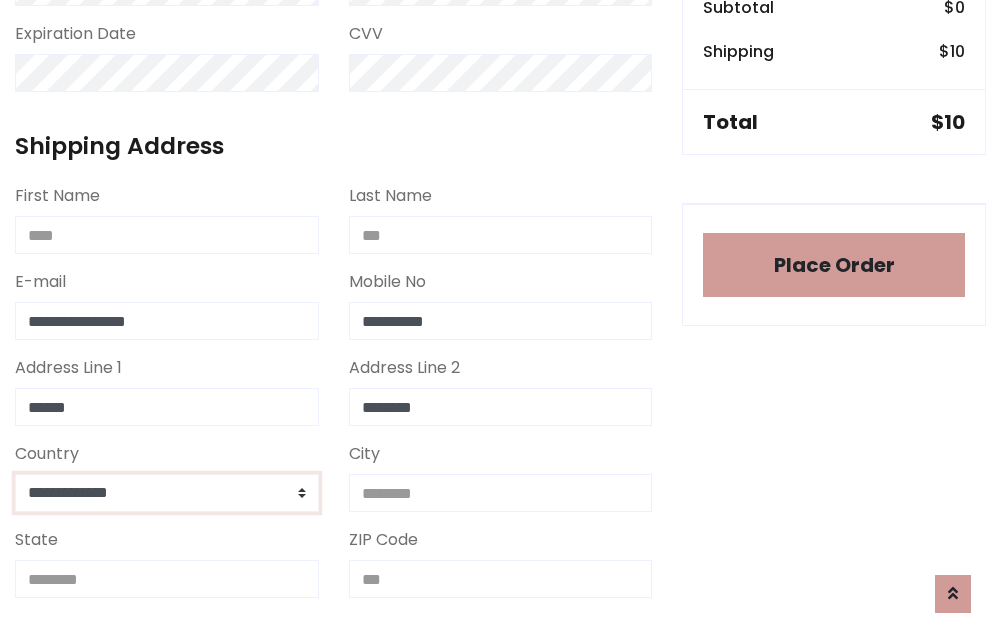select on "*******" 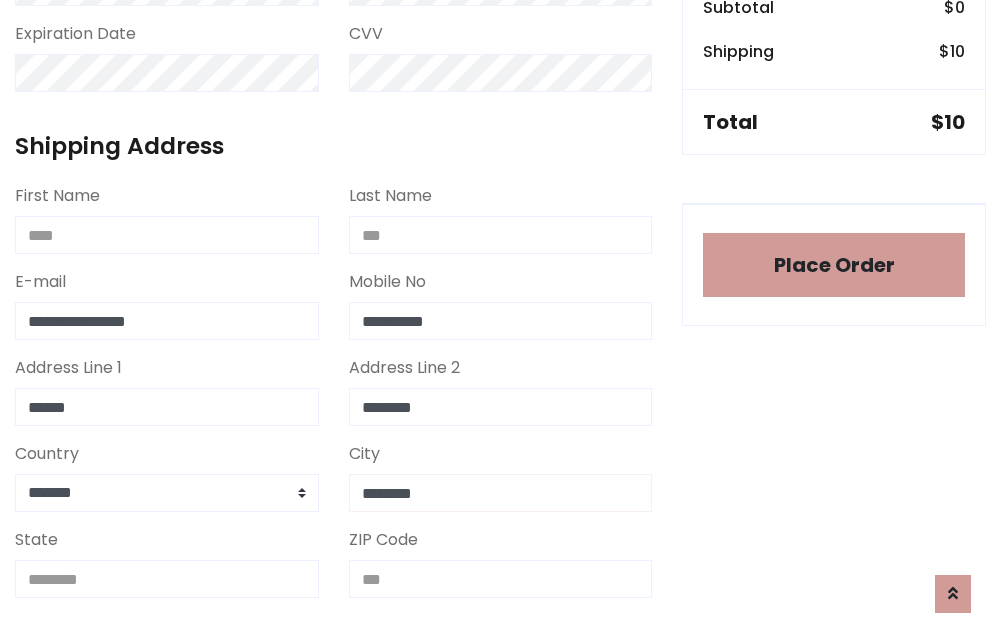 type on "********" 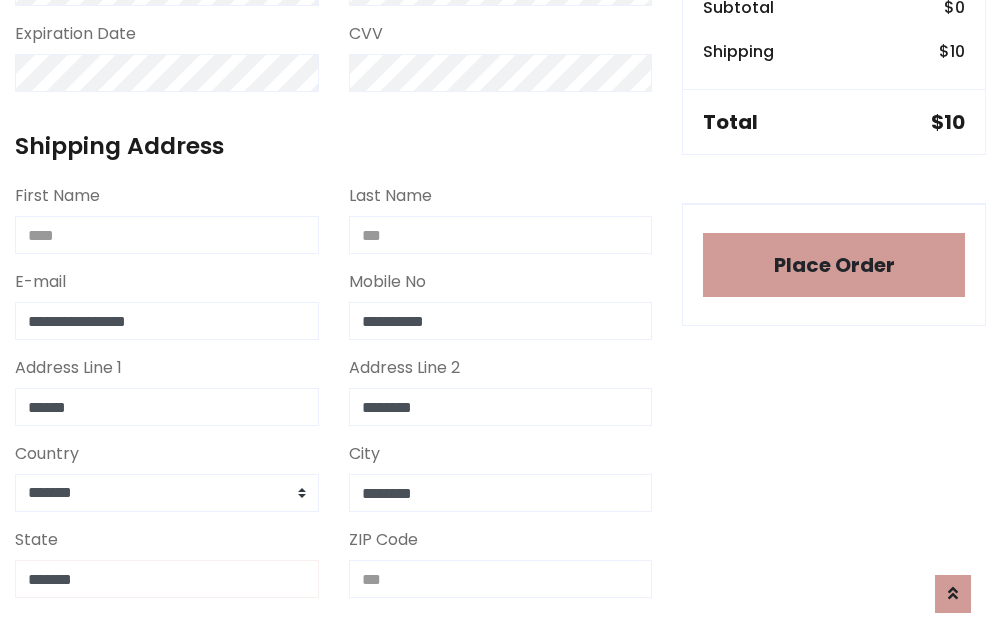 type on "*******" 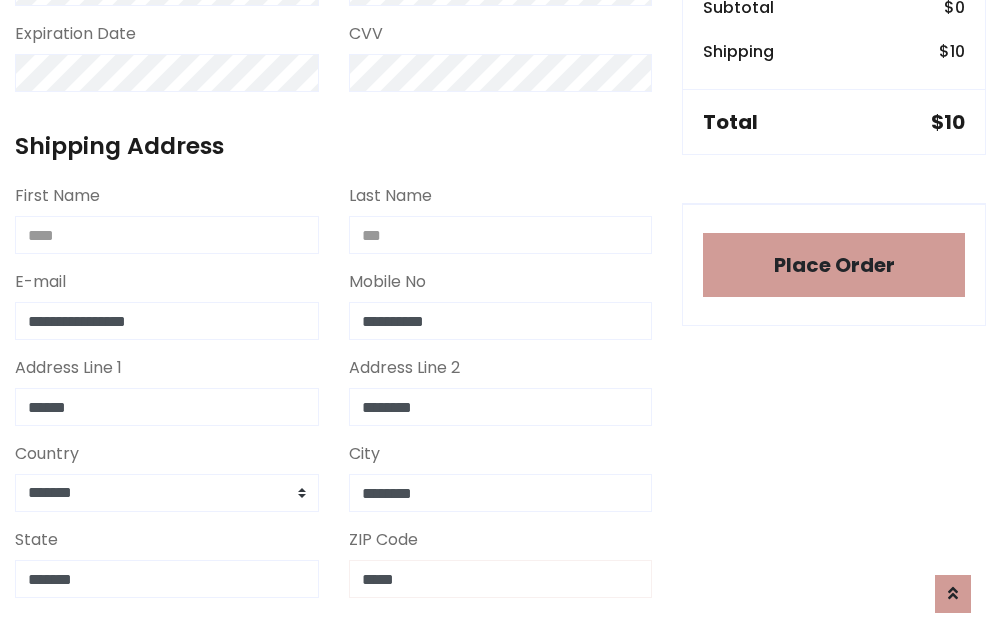 scroll, scrollTop: 403, scrollLeft: 0, axis: vertical 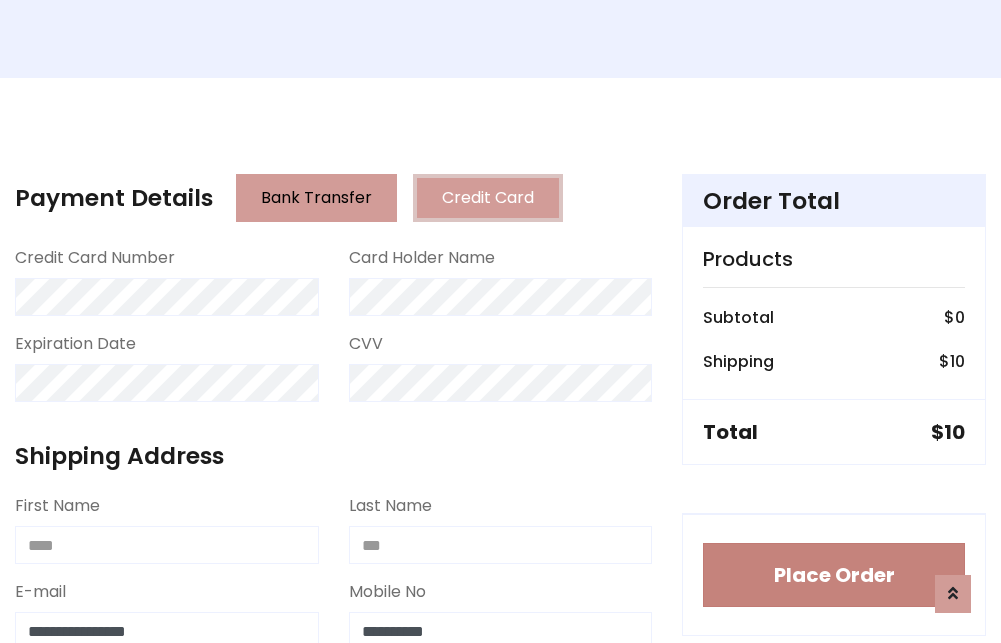 type on "*****" 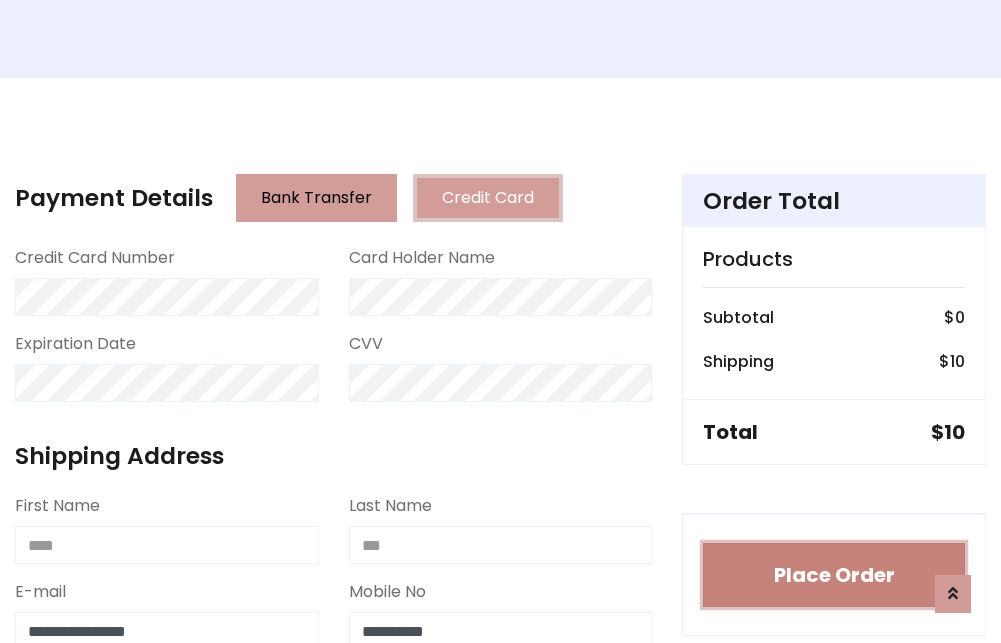click on "Place Order" at bounding box center [834, 575] 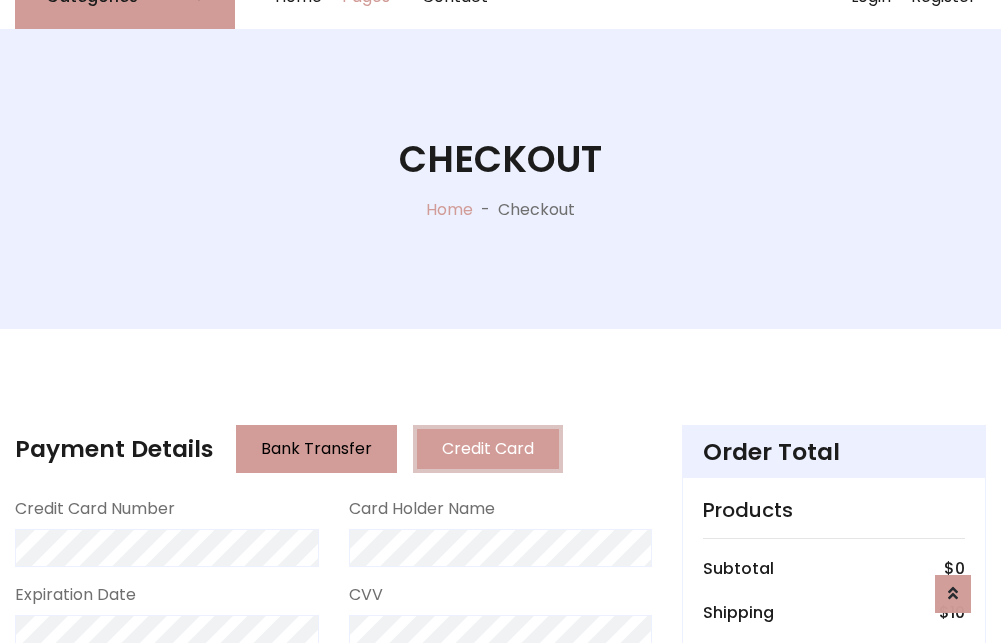 scroll, scrollTop: 0, scrollLeft: 0, axis: both 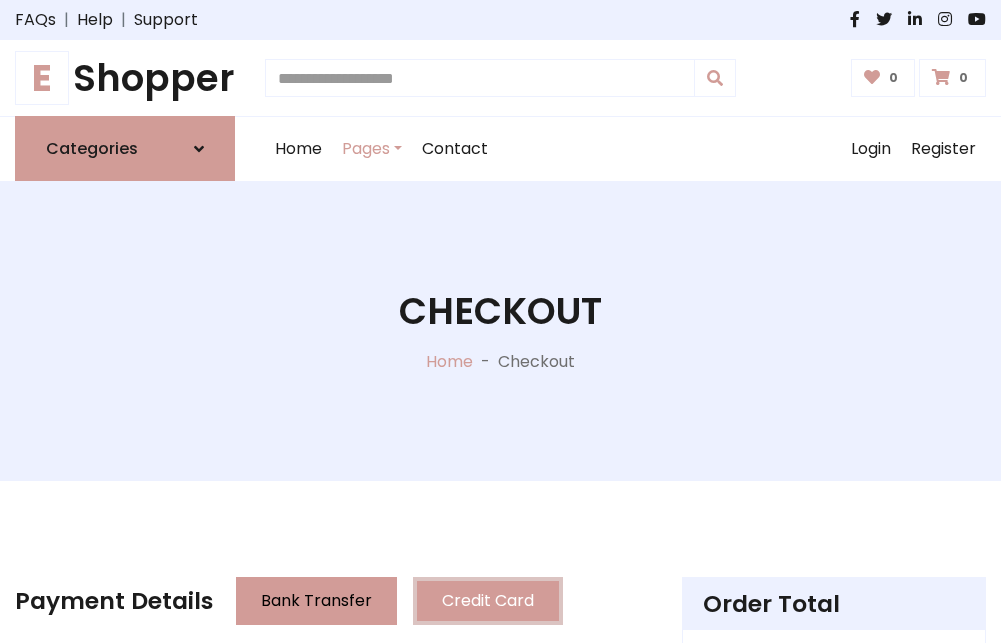 click on "E Shopper" at bounding box center [125, 78] 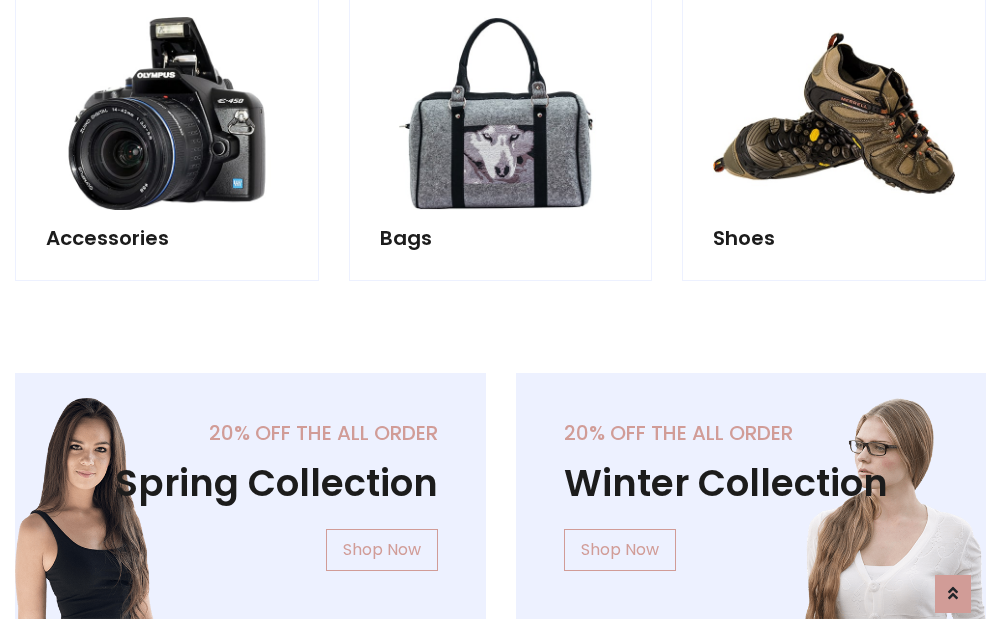 scroll, scrollTop: 770, scrollLeft: 0, axis: vertical 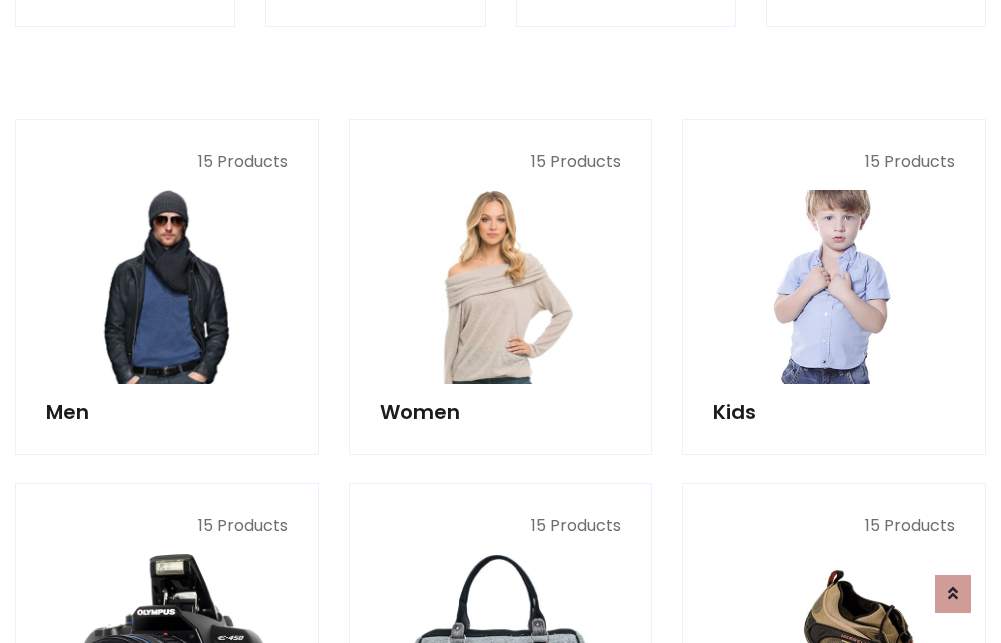 click at bounding box center (834, 287) 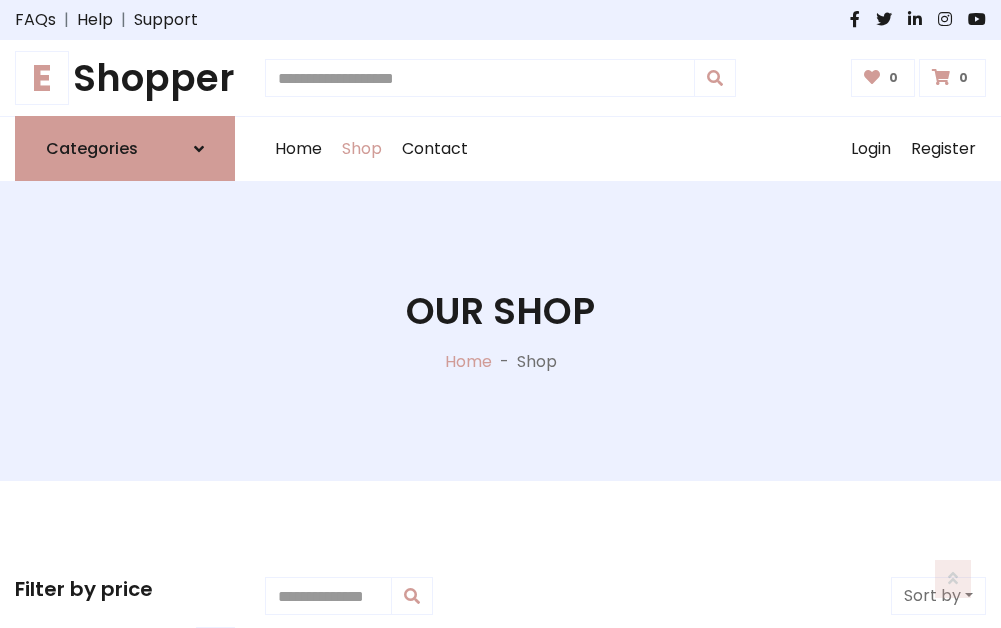 scroll, scrollTop: 549, scrollLeft: 0, axis: vertical 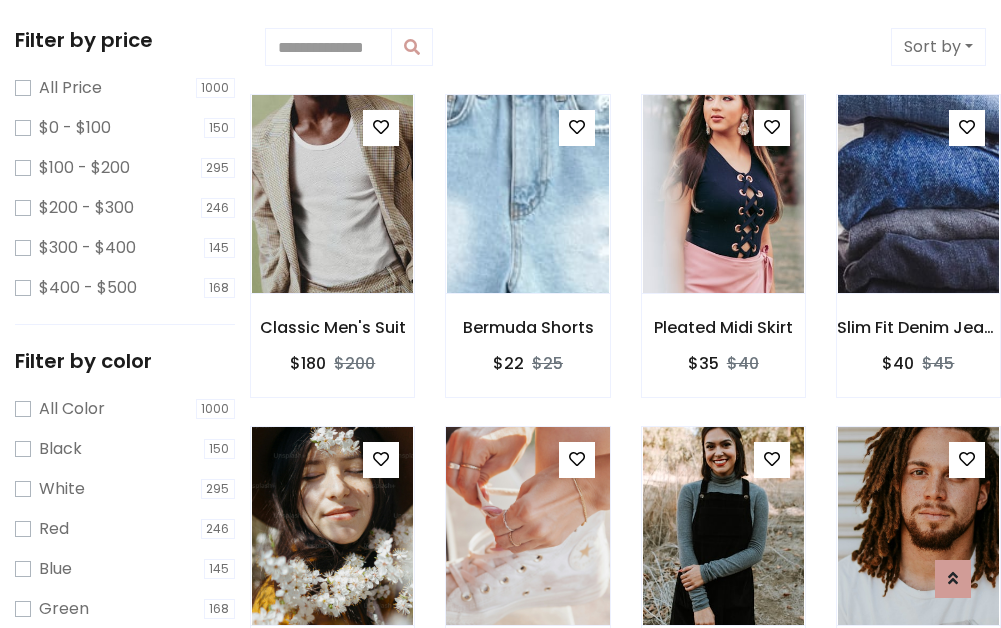 click at bounding box center [577, 459] 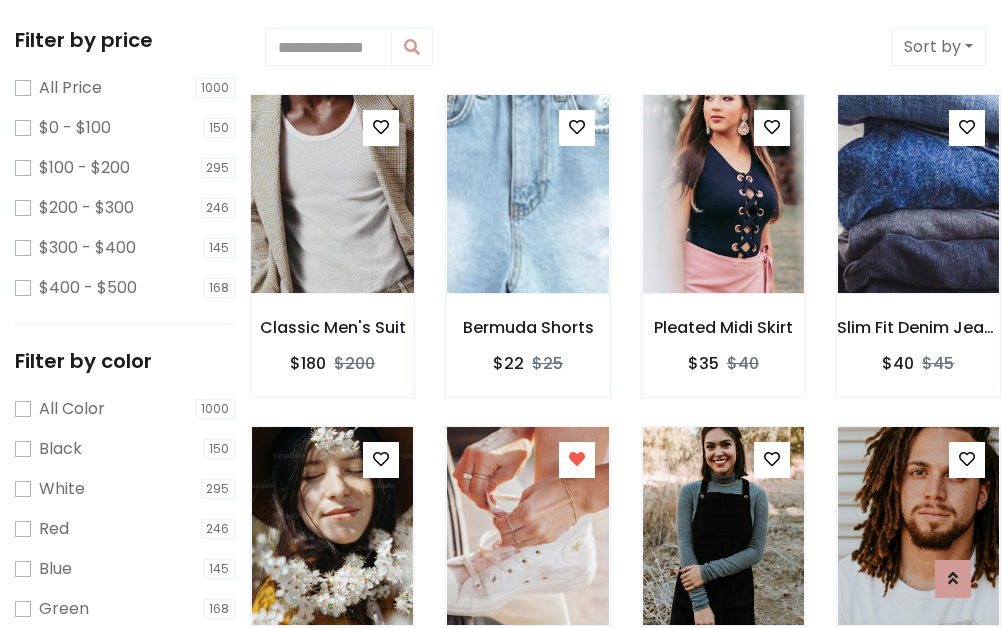 click at bounding box center (332, 194) 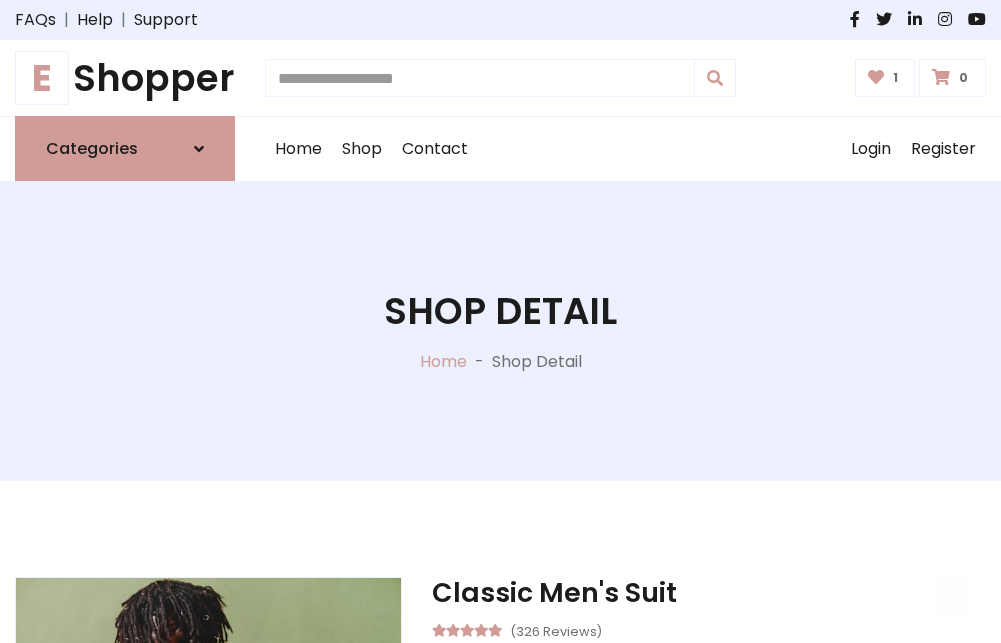 scroll, scrollTop: 262, scrollLeft: 0, axis: vertical 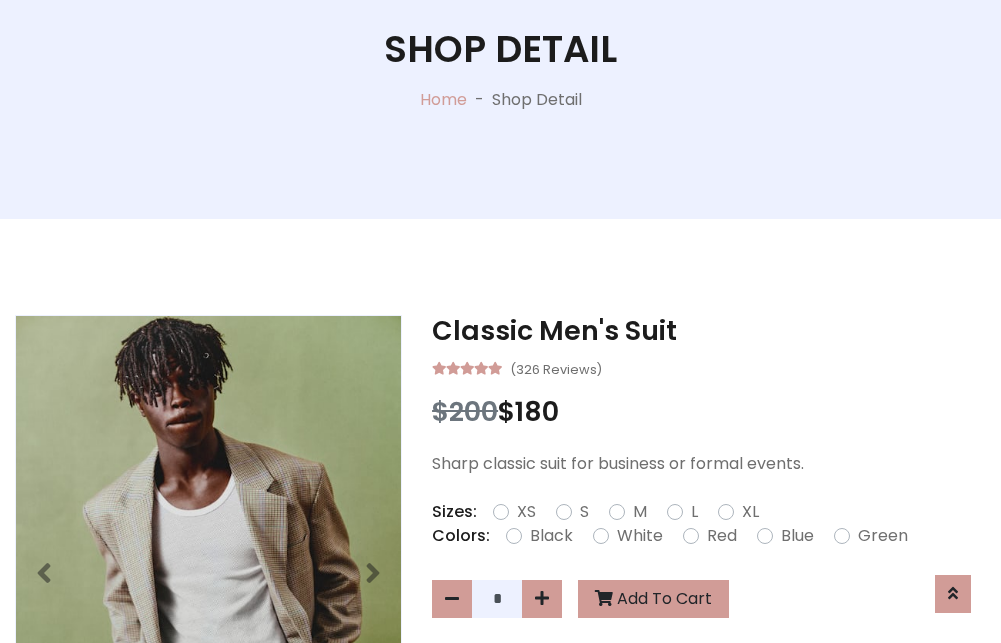 click on "XL" at bounding box center (750, 512) 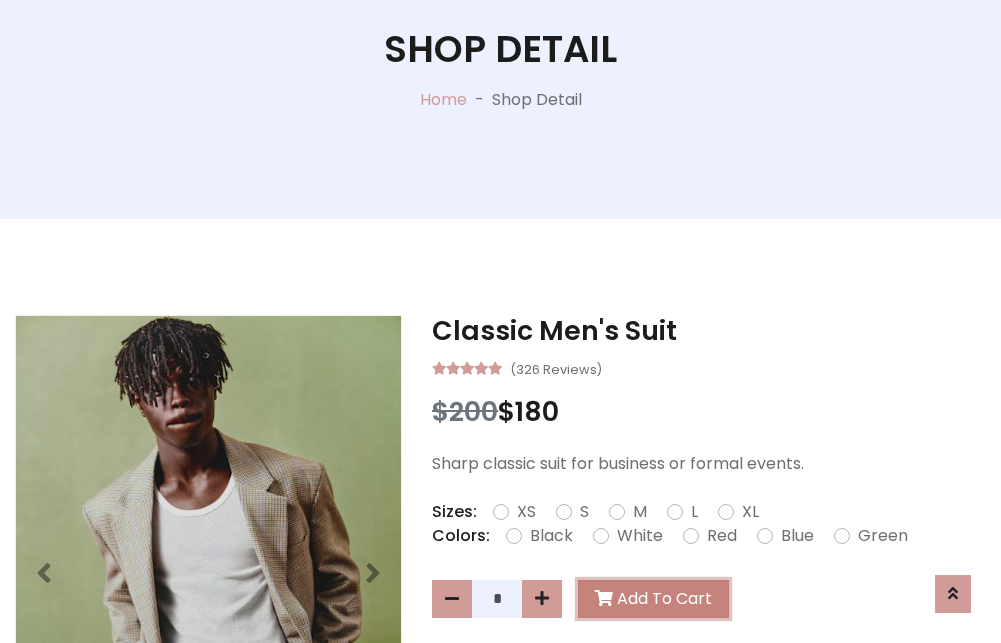 click on "Add To Cart" at bounding box center [653, 599] 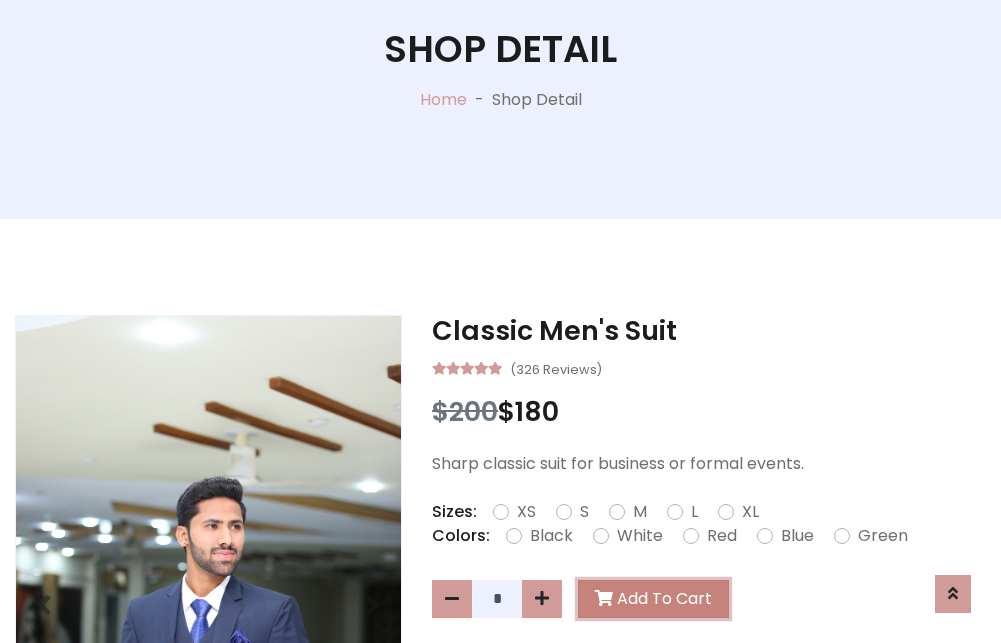 scroll, scrollTop: 0, scrollLeft: 0, axis: both 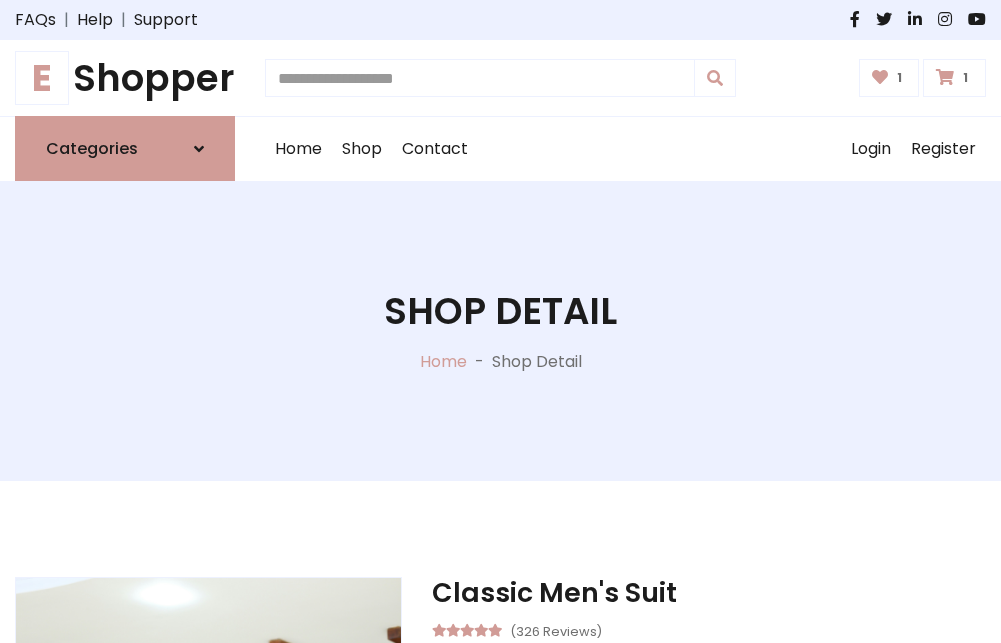 click at bounding box center (945, 77) 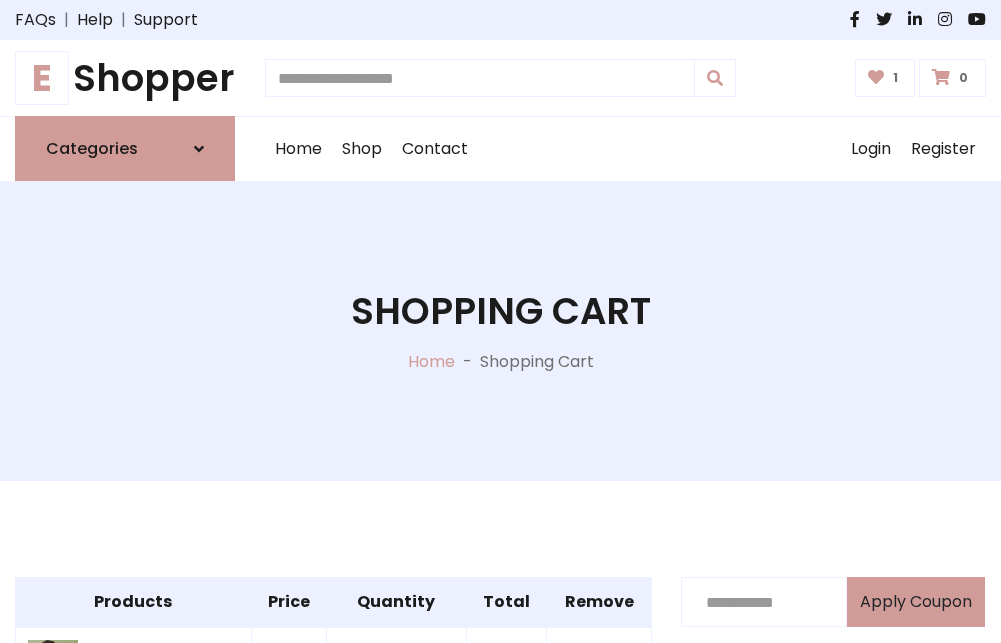 scroll, scrollTop: 570, scrollLeft: 0, axis: vertical 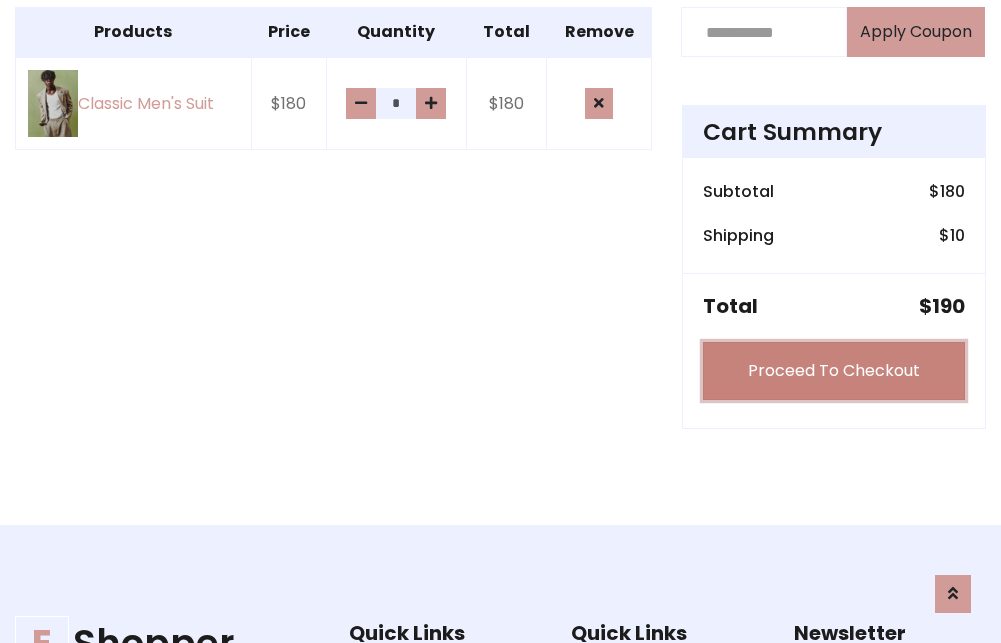click on "Proceed To Checkout" at bounding box center [834, 371] 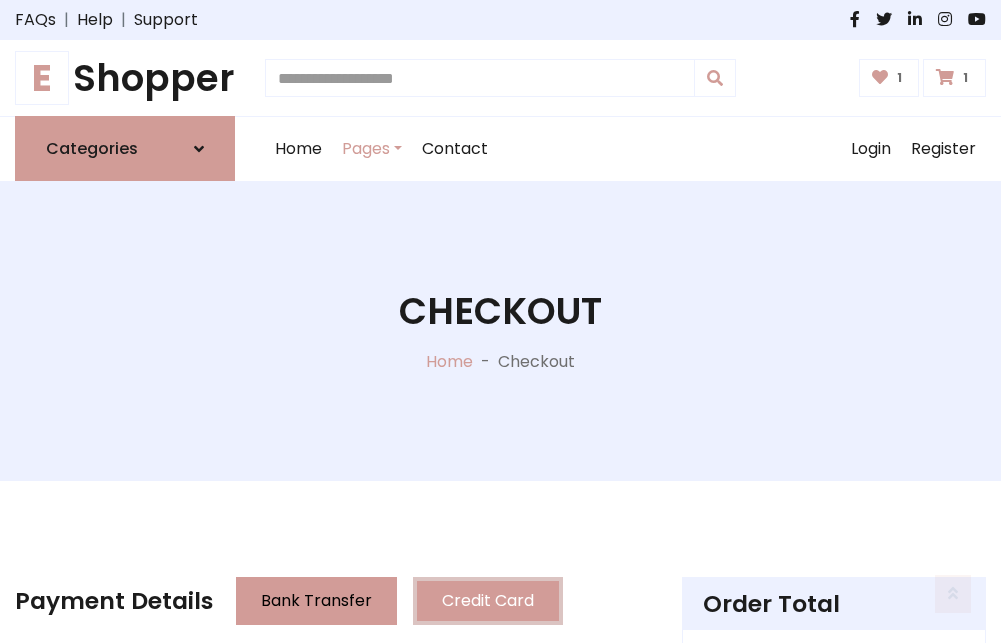 scroll, scrollTop: 201, scrollLeft: 0, axis: vertical 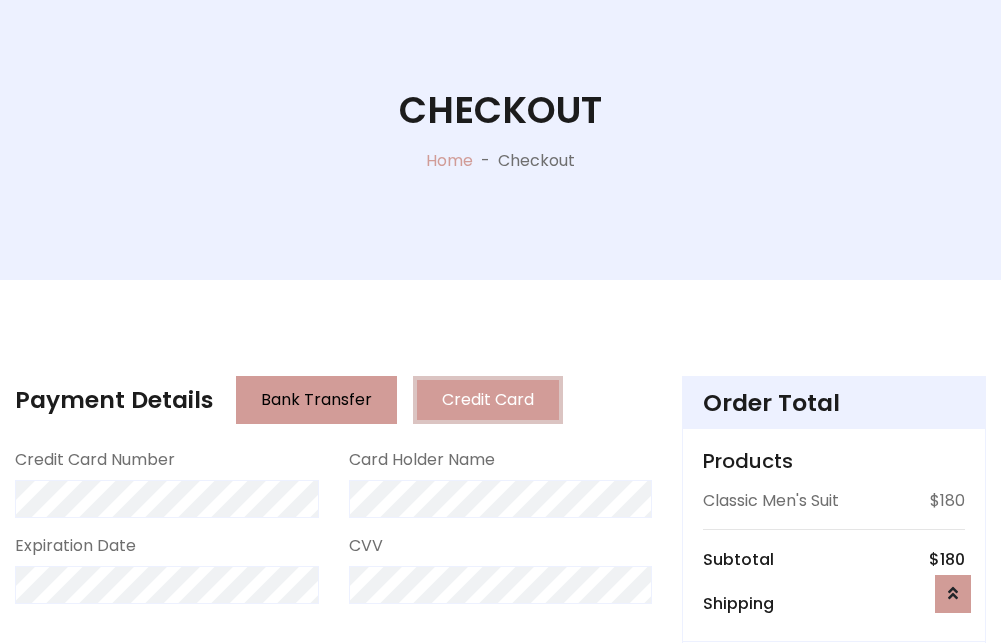 click on "Go to shipping" at bounding box center [834, 817] 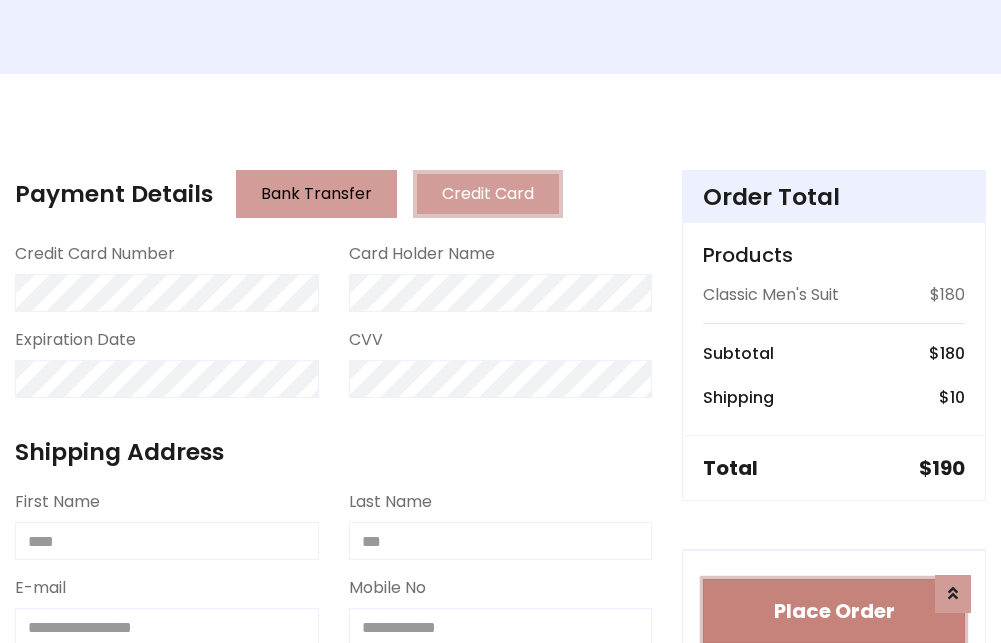 type 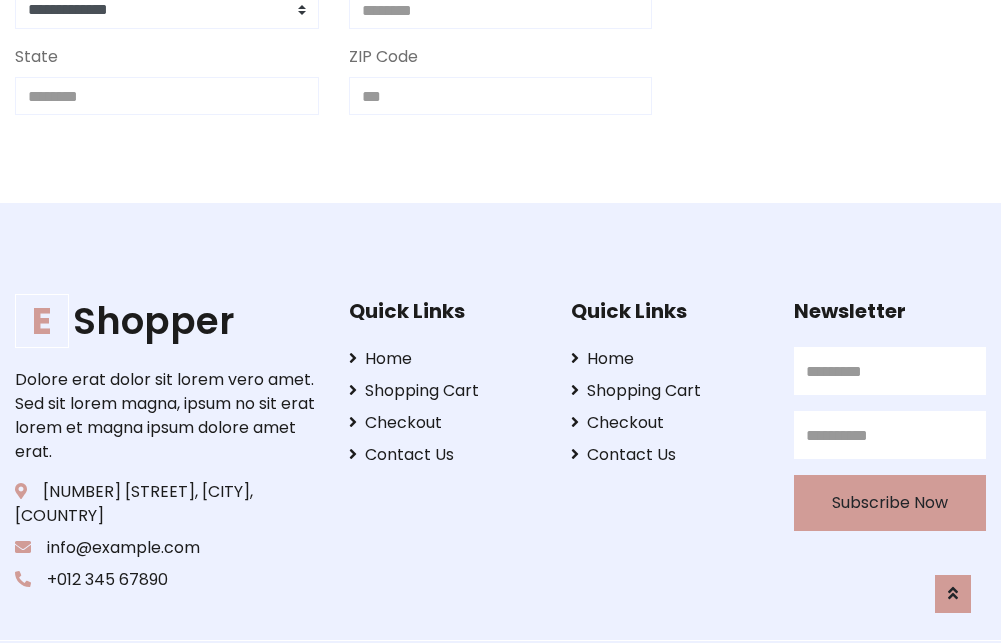 scroll, scrollTop: 713, scrollLeft: 0, axis: vertical 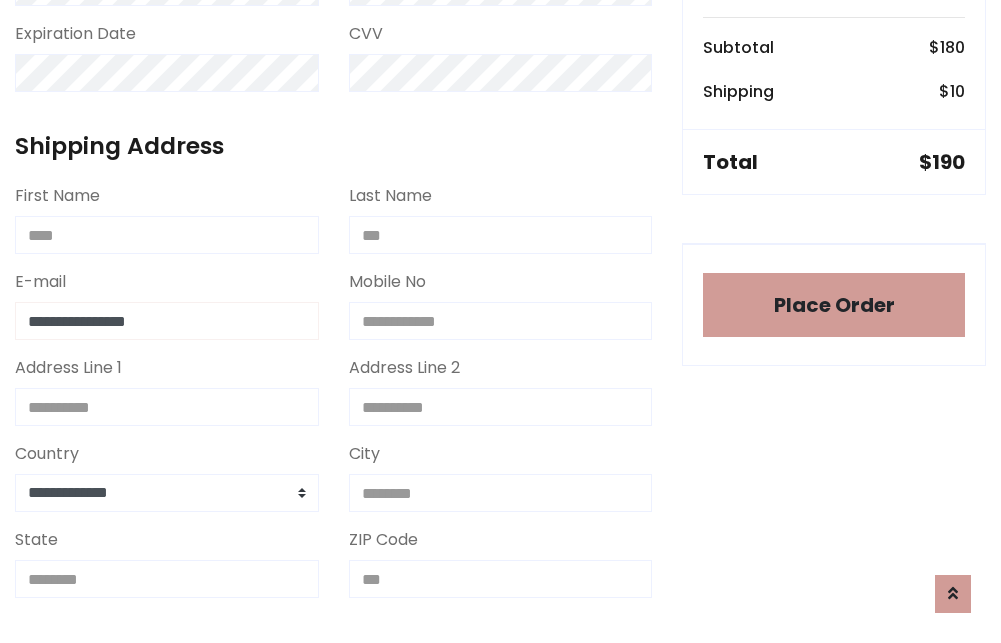 type on "**********" 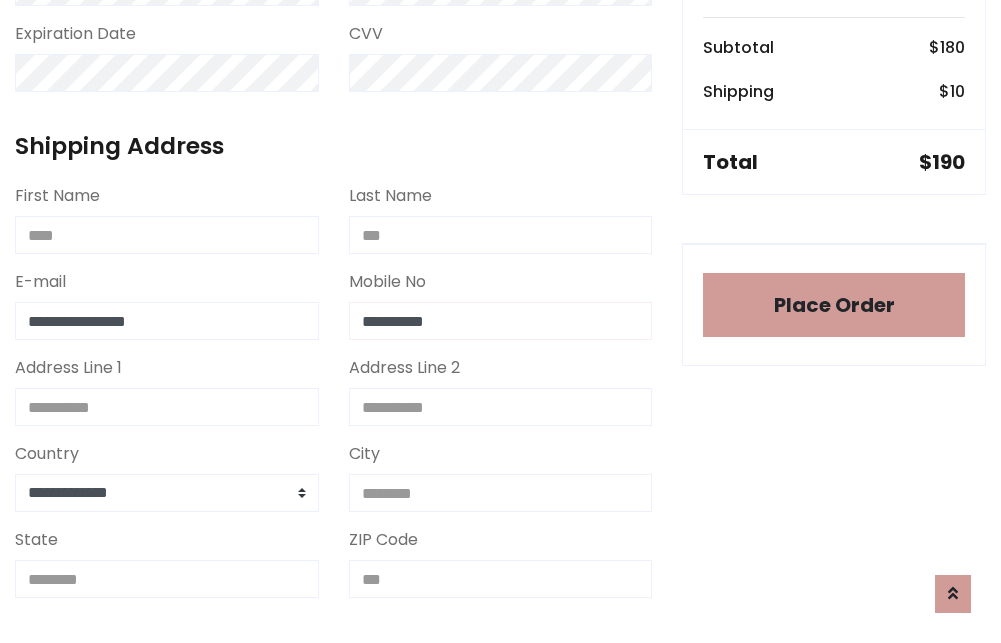 scroll, scrollTop: 573, scrollLeft: 0, axis: vertical 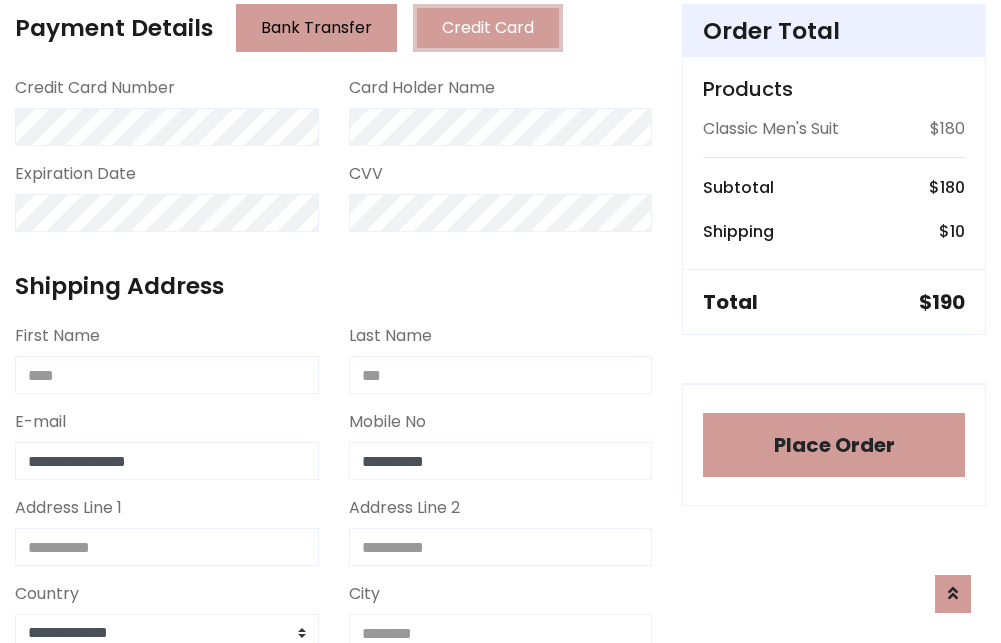 type on "**********" 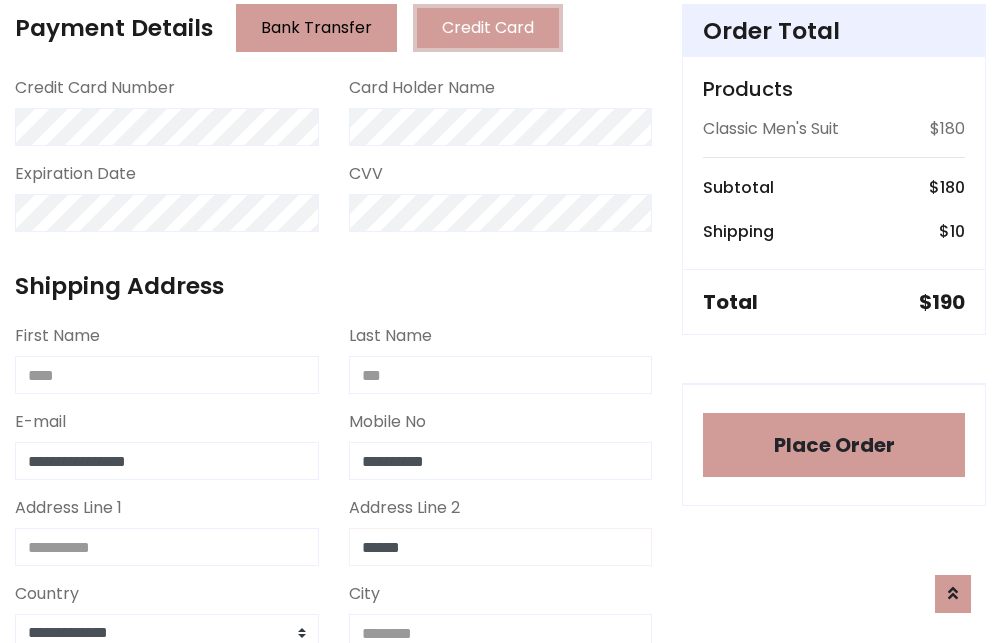 type on "******" 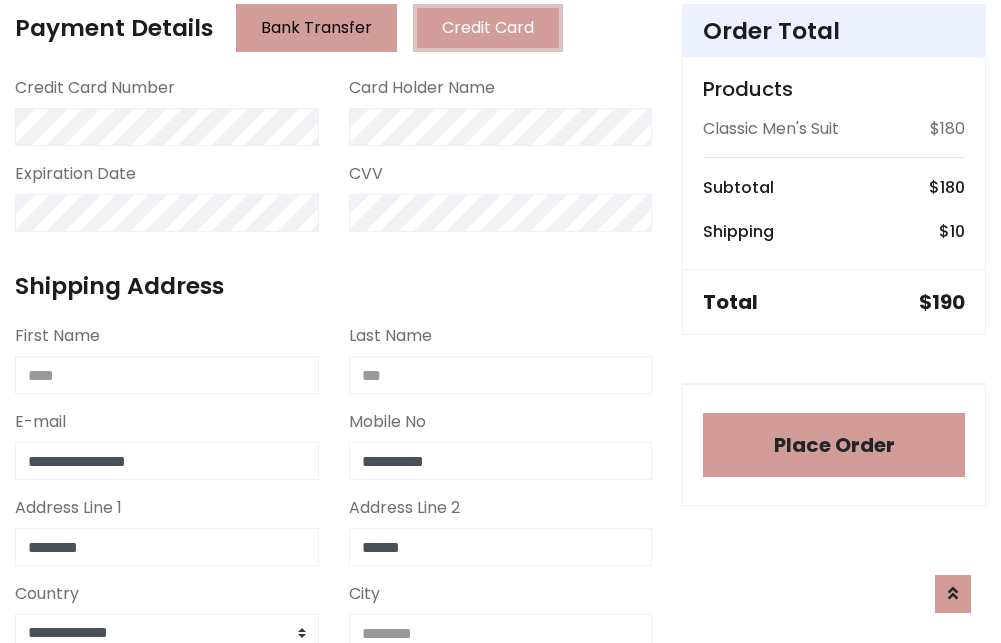 type on "********" 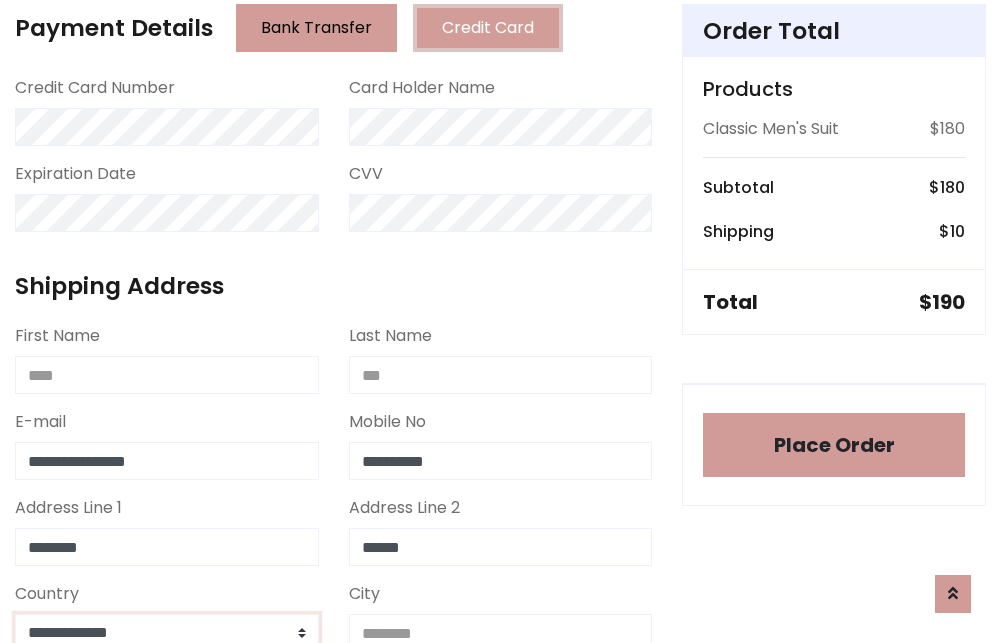 select on "*******" 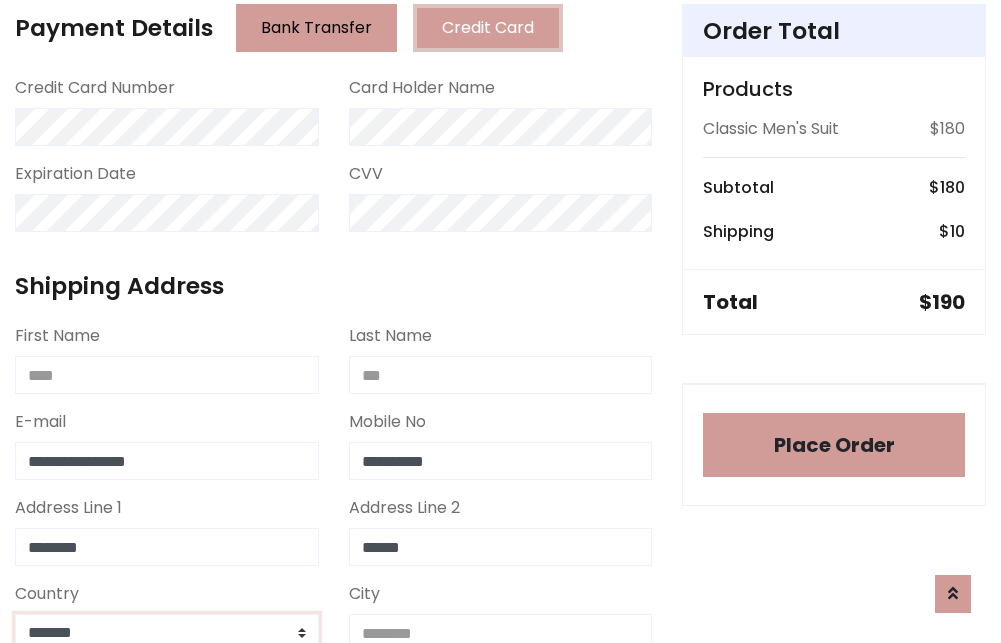 scroll, scrollTop: 583, scrollLeft: 0, axis: vertical 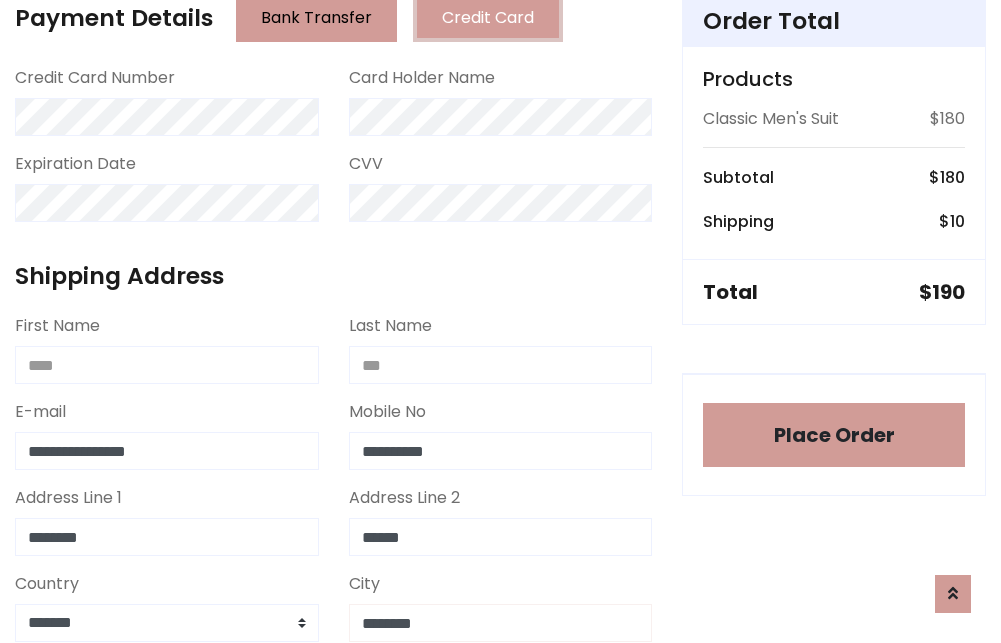 type on "********" 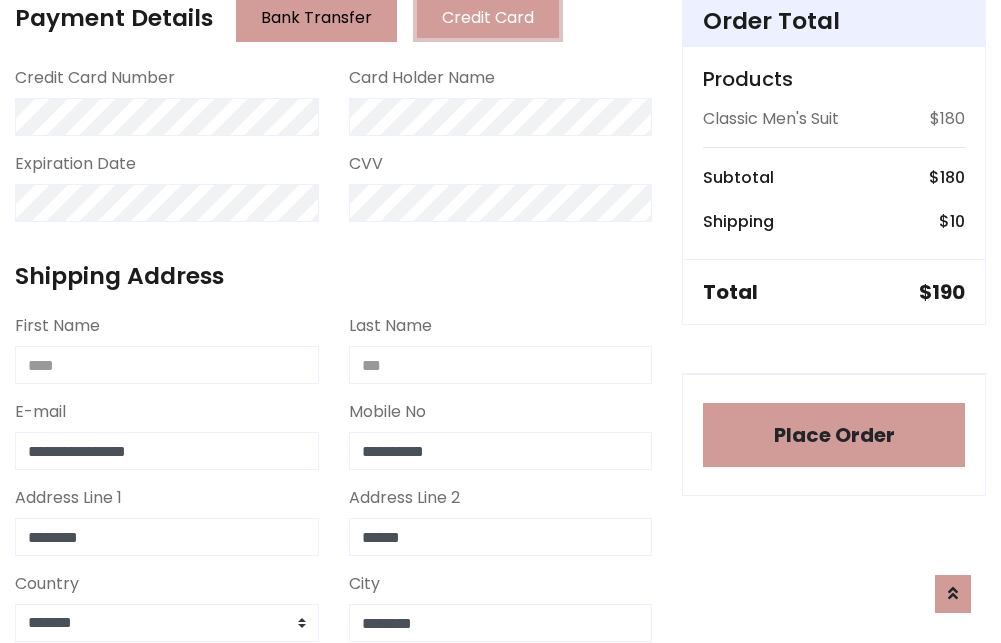 scroll, scrollTop: 971, scrollLeft: 0, axis: vertical 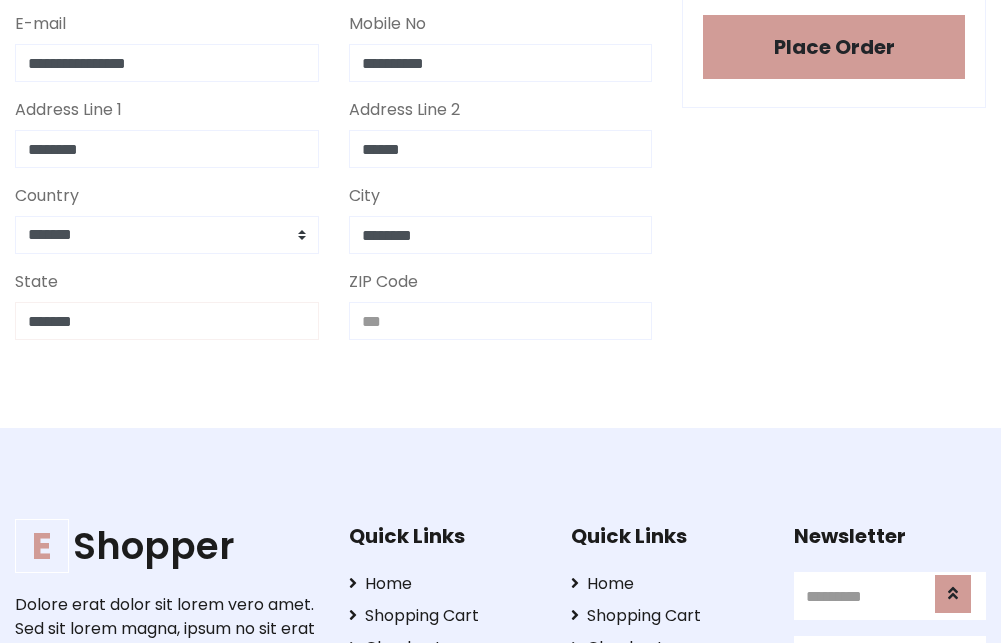 type on "*******" 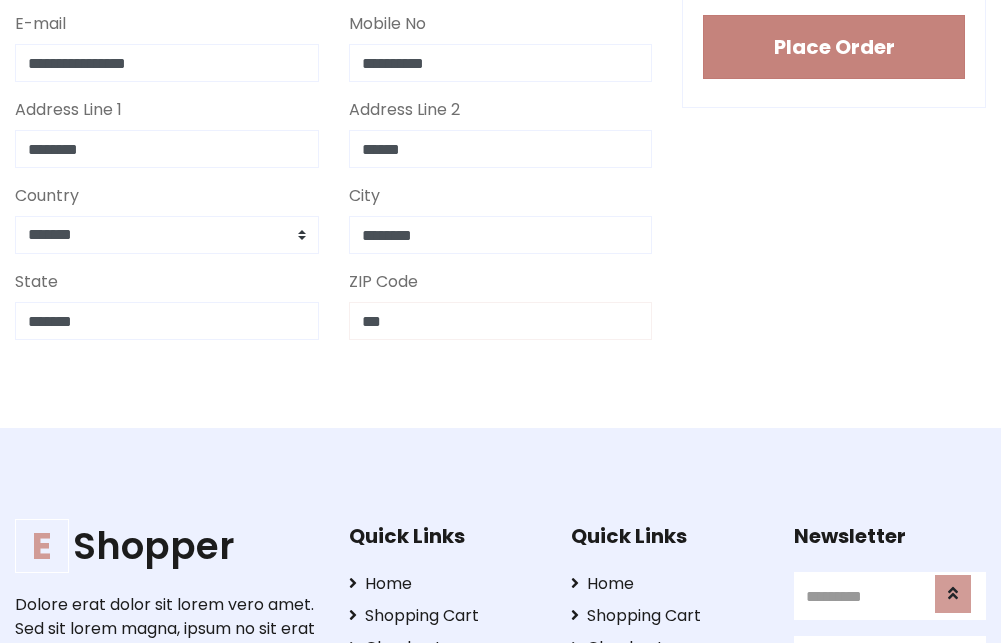 type on "***" 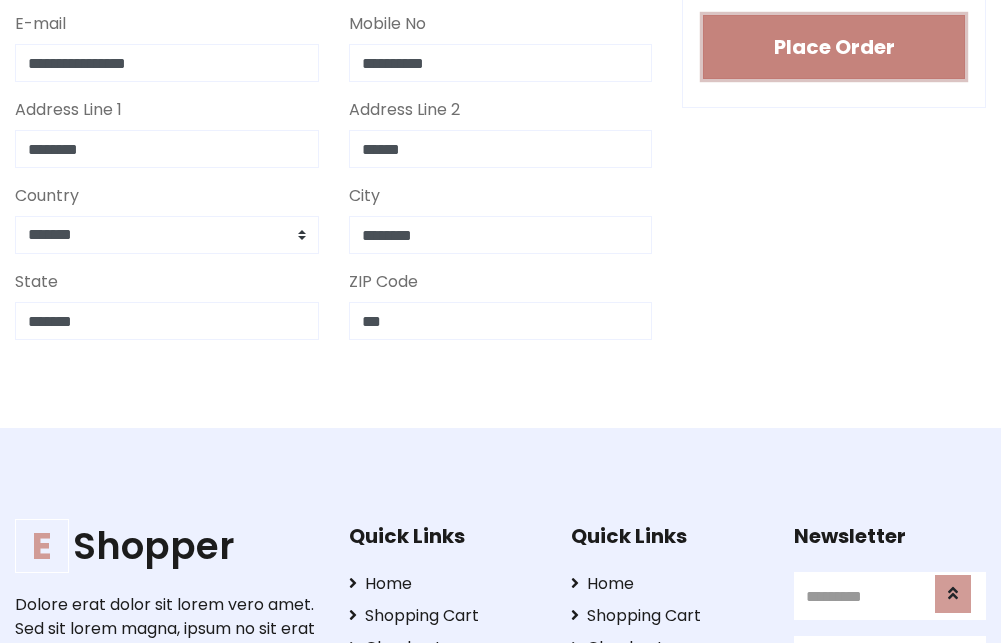 click on "Place Order" at bounding box center (834, 47) 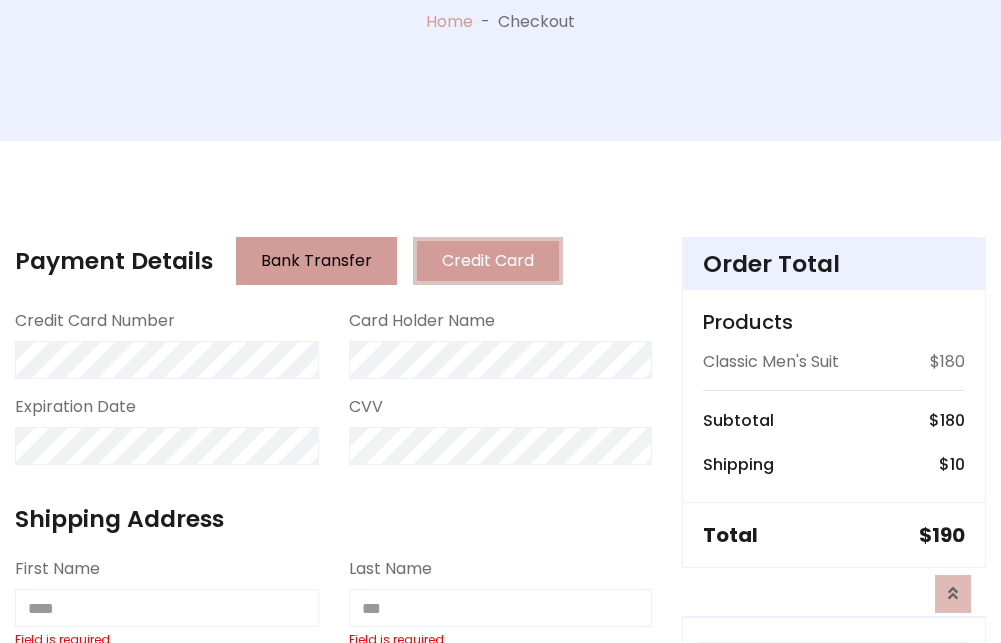 scroll, scrollTop: 0, scrollLeft: 0, axis: both 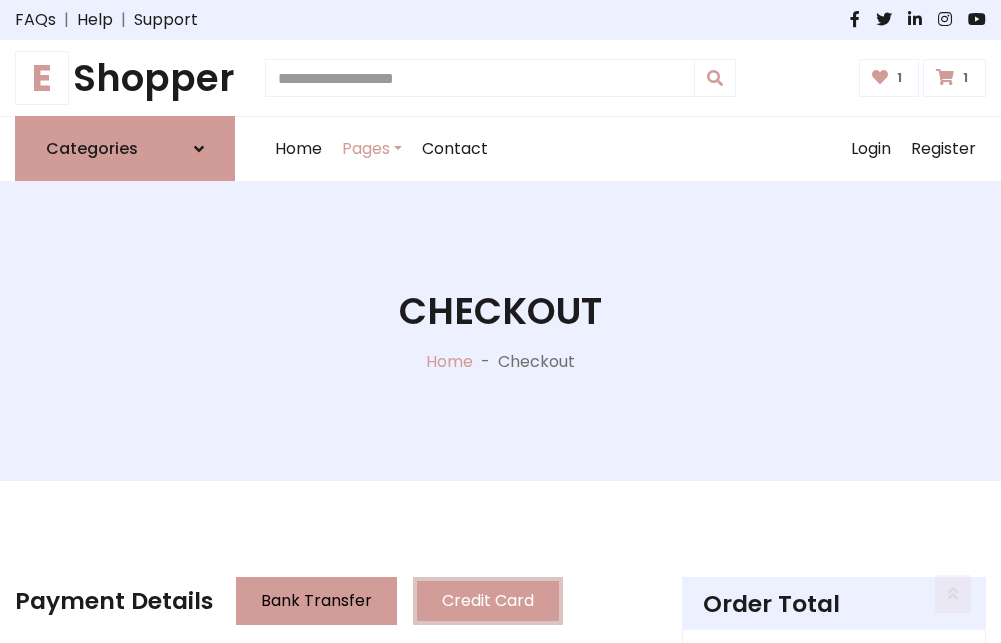 click on "E" at bounding box center (42, 78) 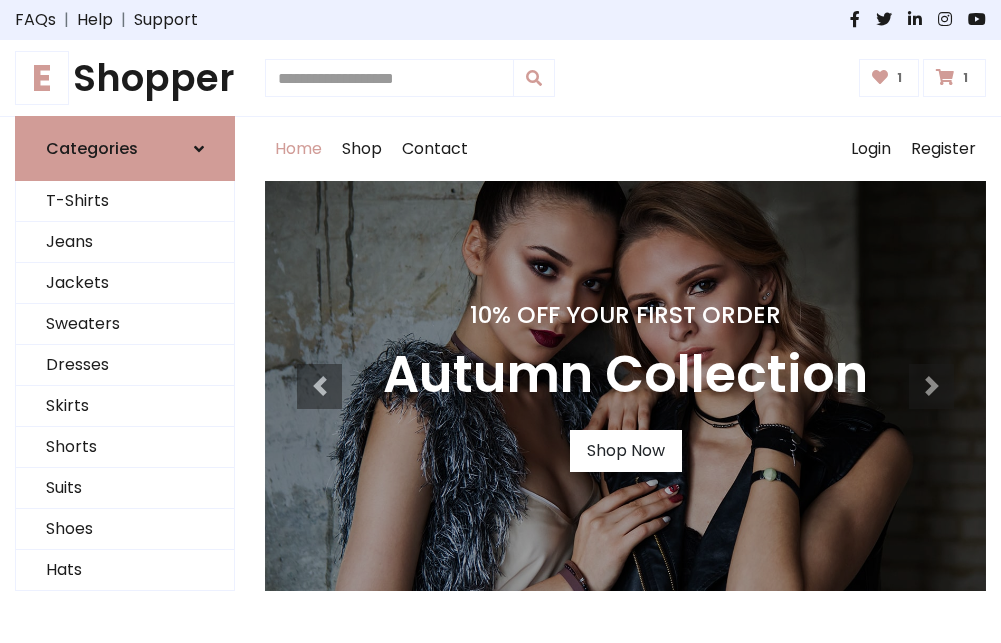 scroll, scrollTop: 0, scrollLeft: 0, axis: both 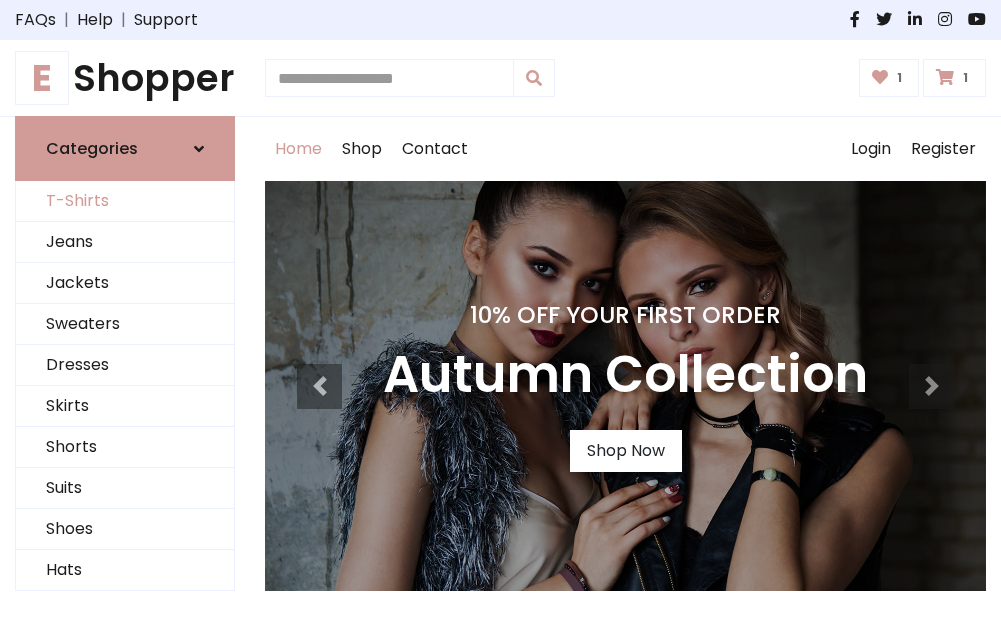 click on "T-Shirts" at bounding box center (125, 201) 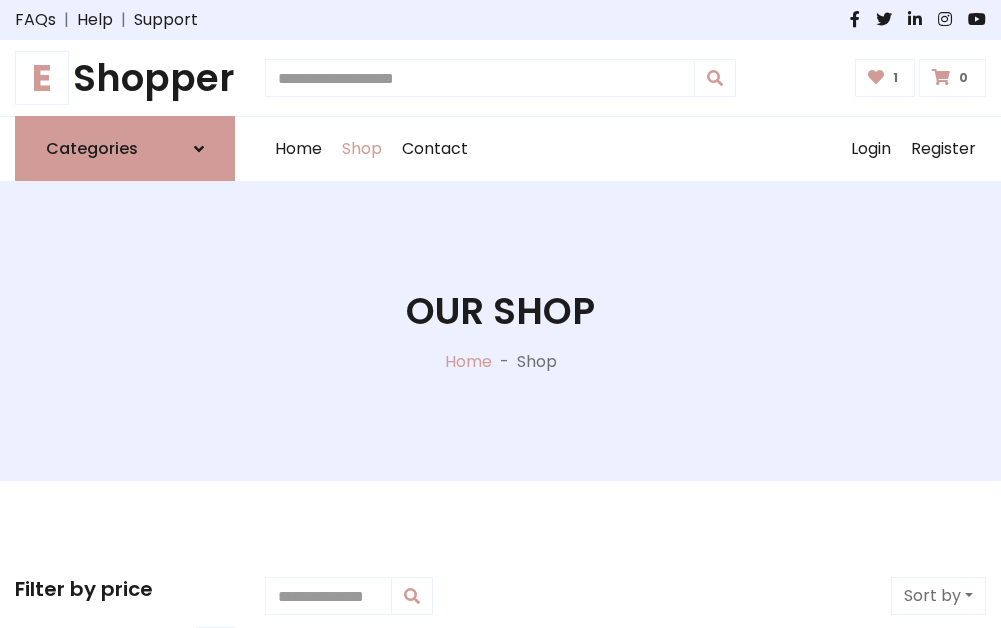 scroll, scrollTop: 0, scrollLeft: 0, axis: both 